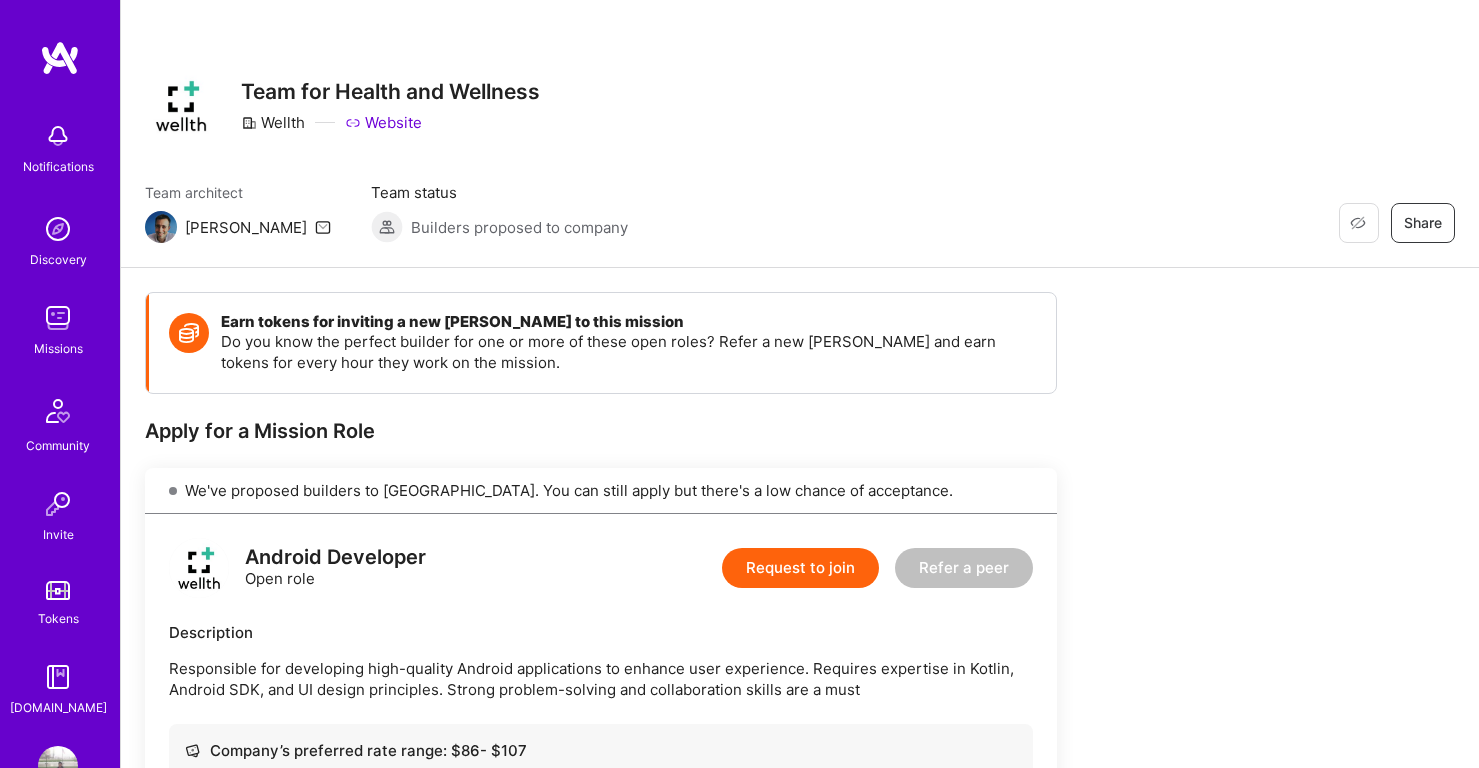 scroll, scrollTop: 1211, scrollLeft: 0, axis: vertical 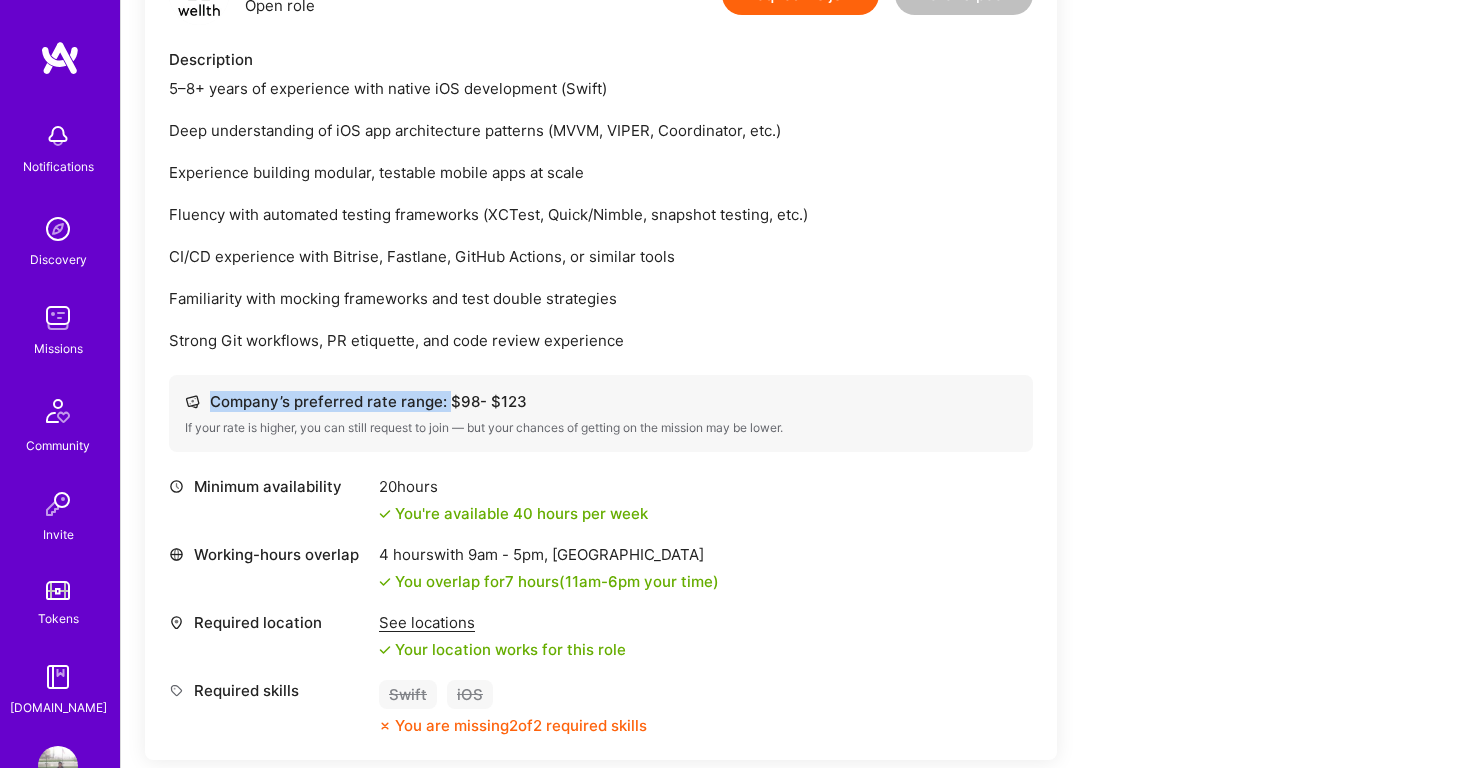 drag, startPoint x: 446, startPoint y: 400, endPoint x: 525, endPoint y: 399, distance: 79.00633 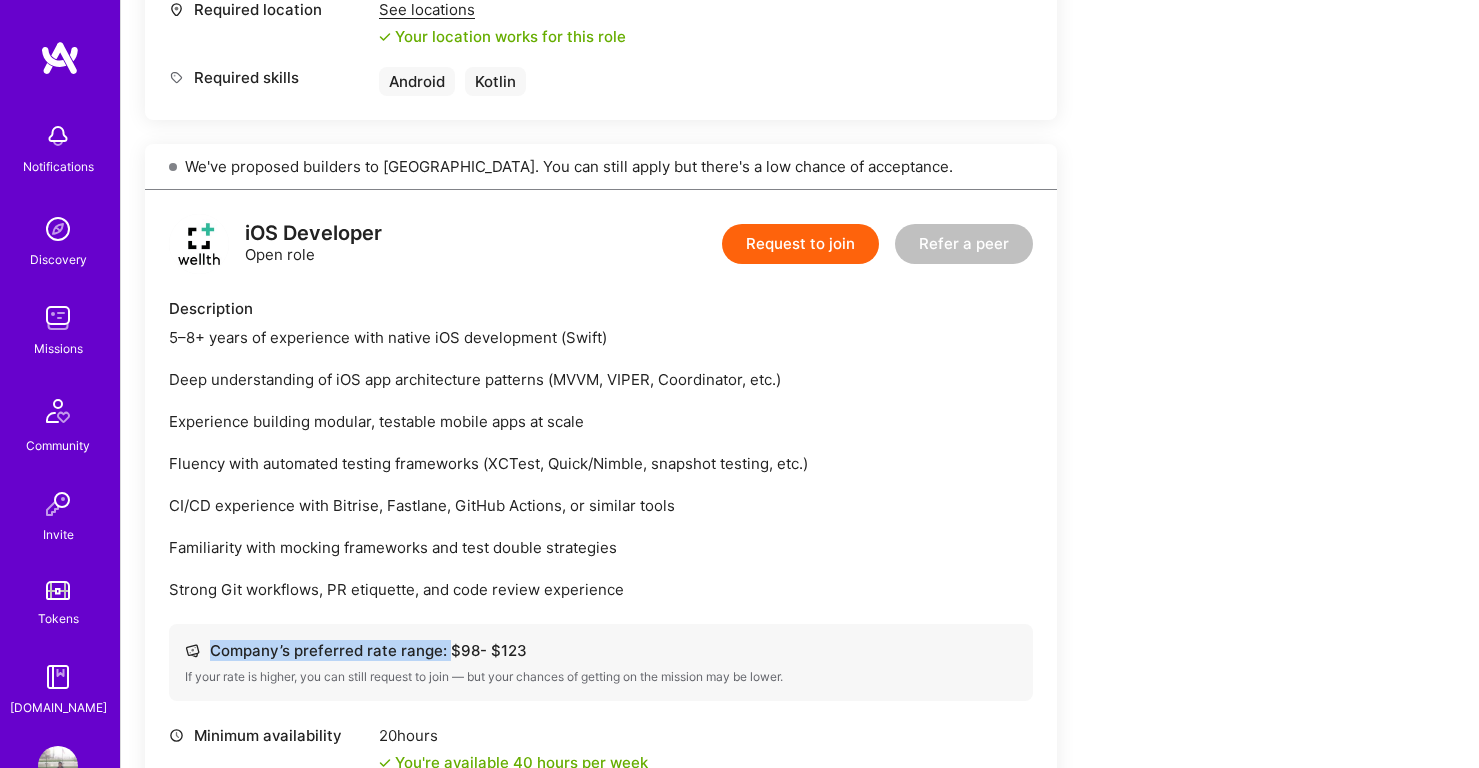 scroll, scrollTop: 871, scrollLeft: 0, axis: vertical 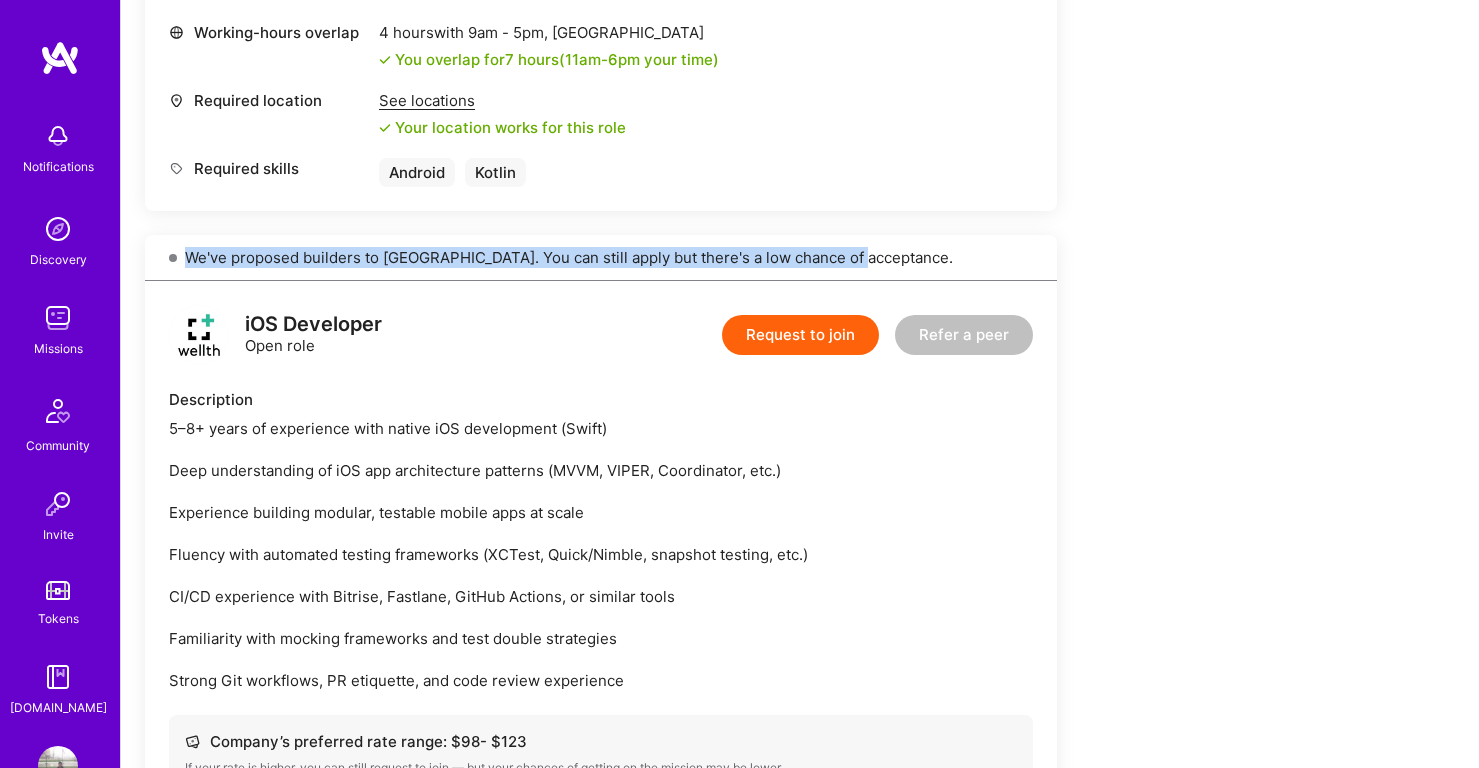 drag, startPoint x: 181, startPoint y: 258, endPoint x: 437, endPoint y: 269, distance: 256.2362 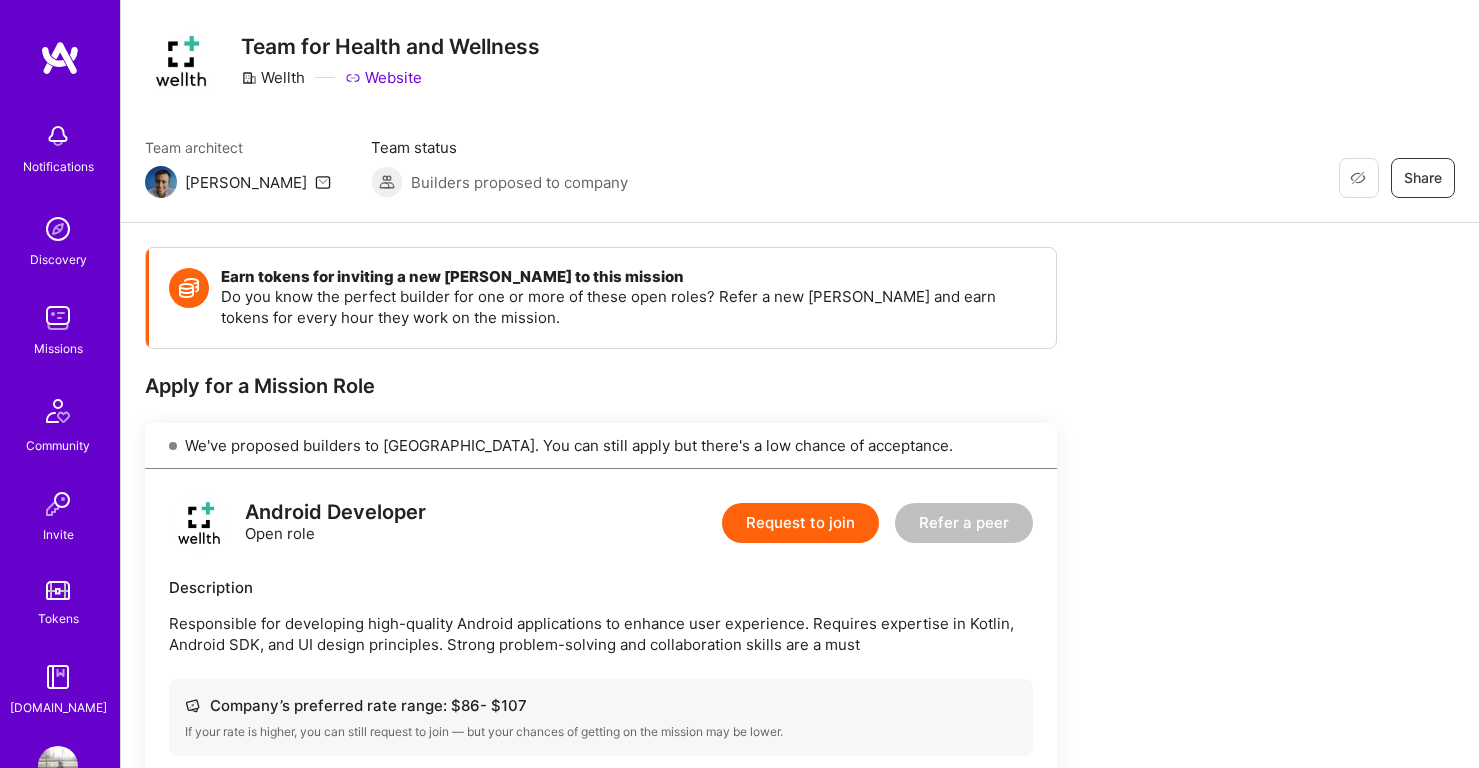 scroll, scrollTop: 47, scrollLeft: 0, axis: vertical 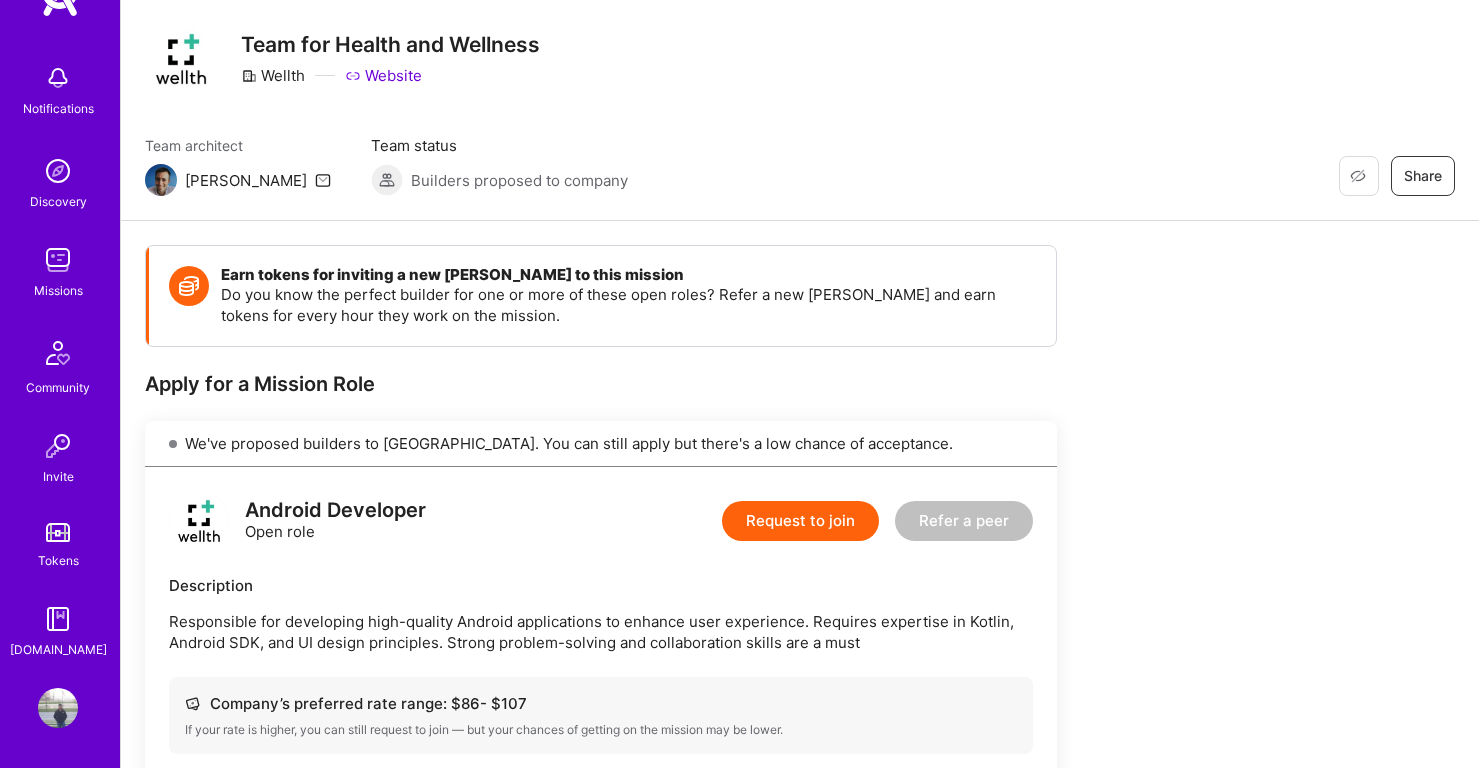 click at bounding box center [58, 260] 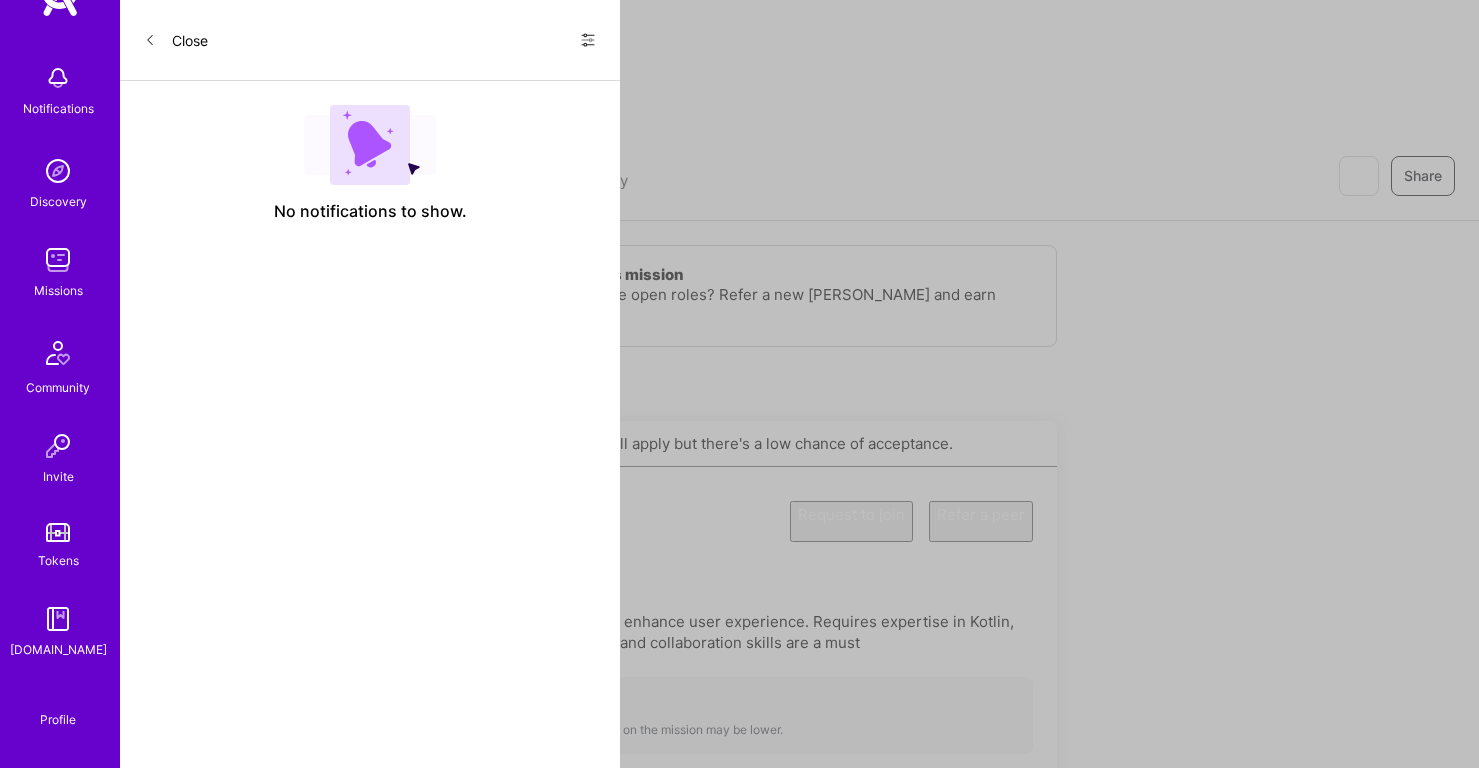 scroll, scrollTop: 0, scrollLeft: 0, axis: both 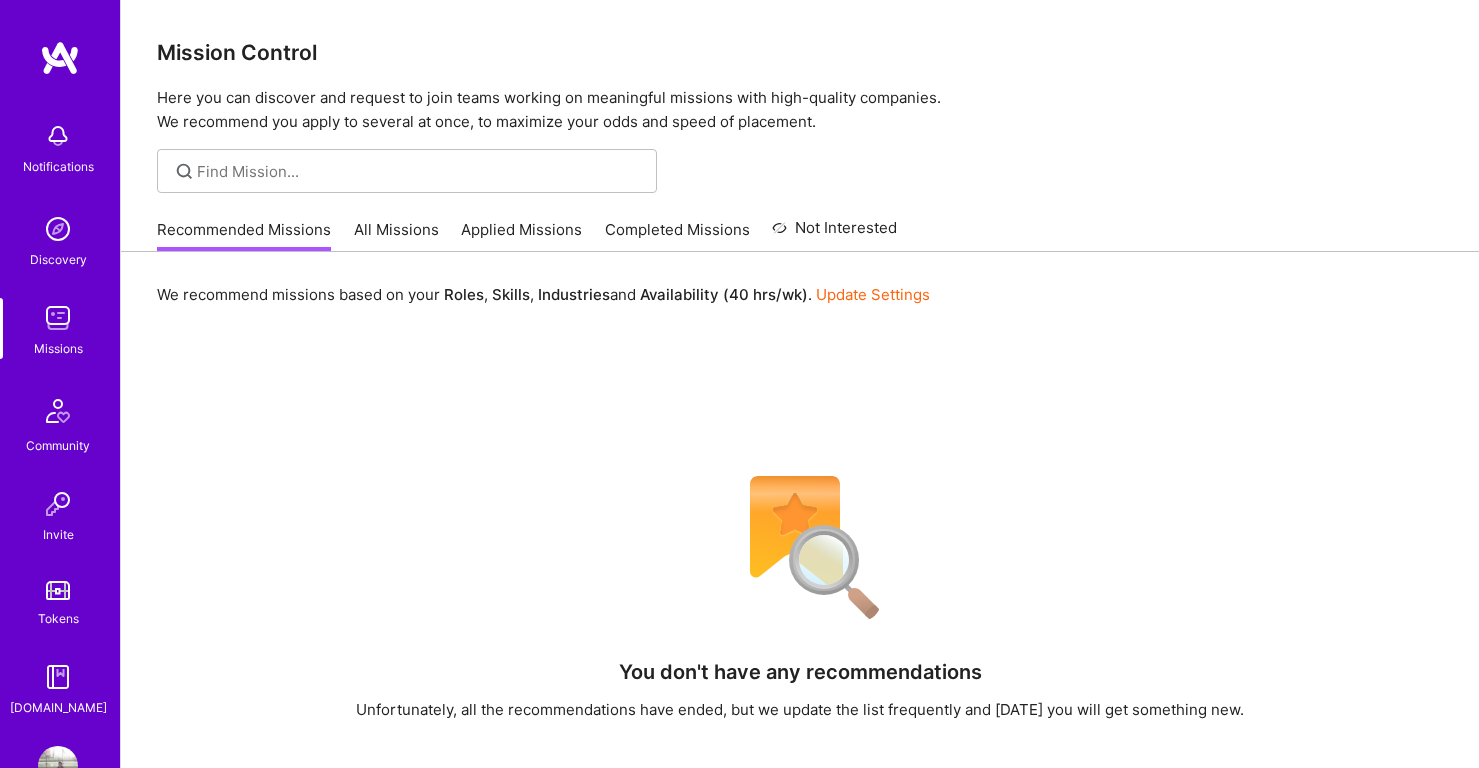 click on "All Missions" at bounding box center (396, 235) 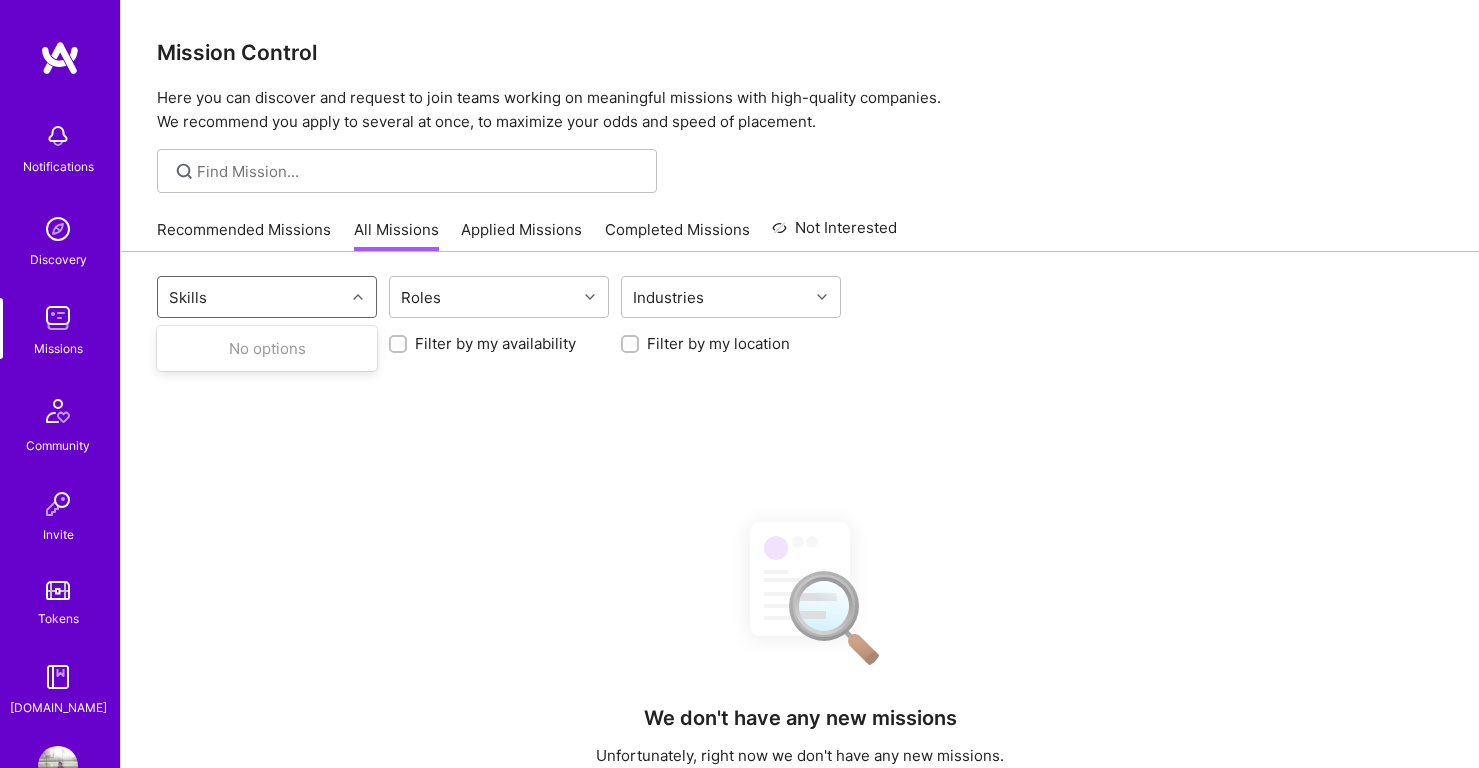 click on "Skills" at bounding box center (251, 297) 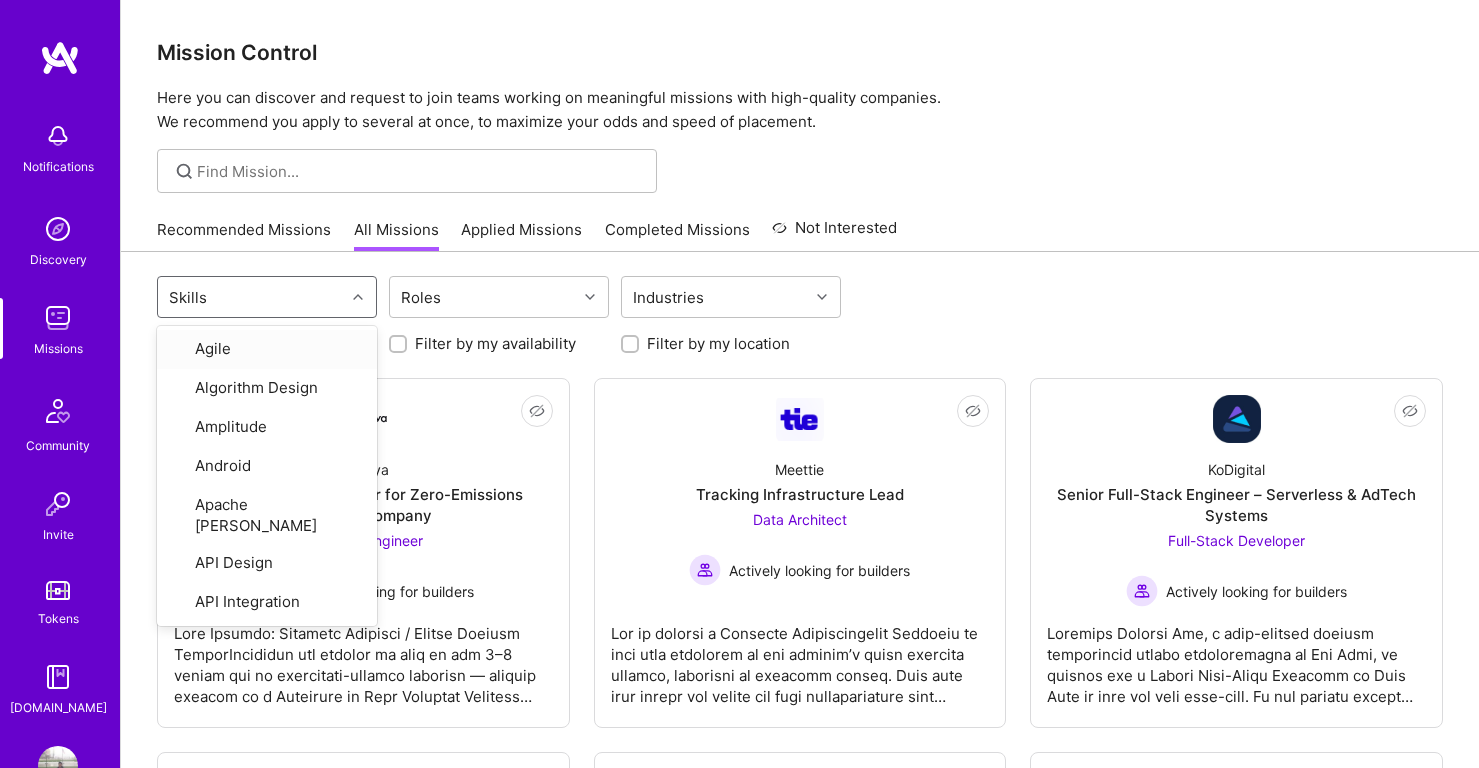 click on "Recommended Missions" at bounding box center (244, 235) 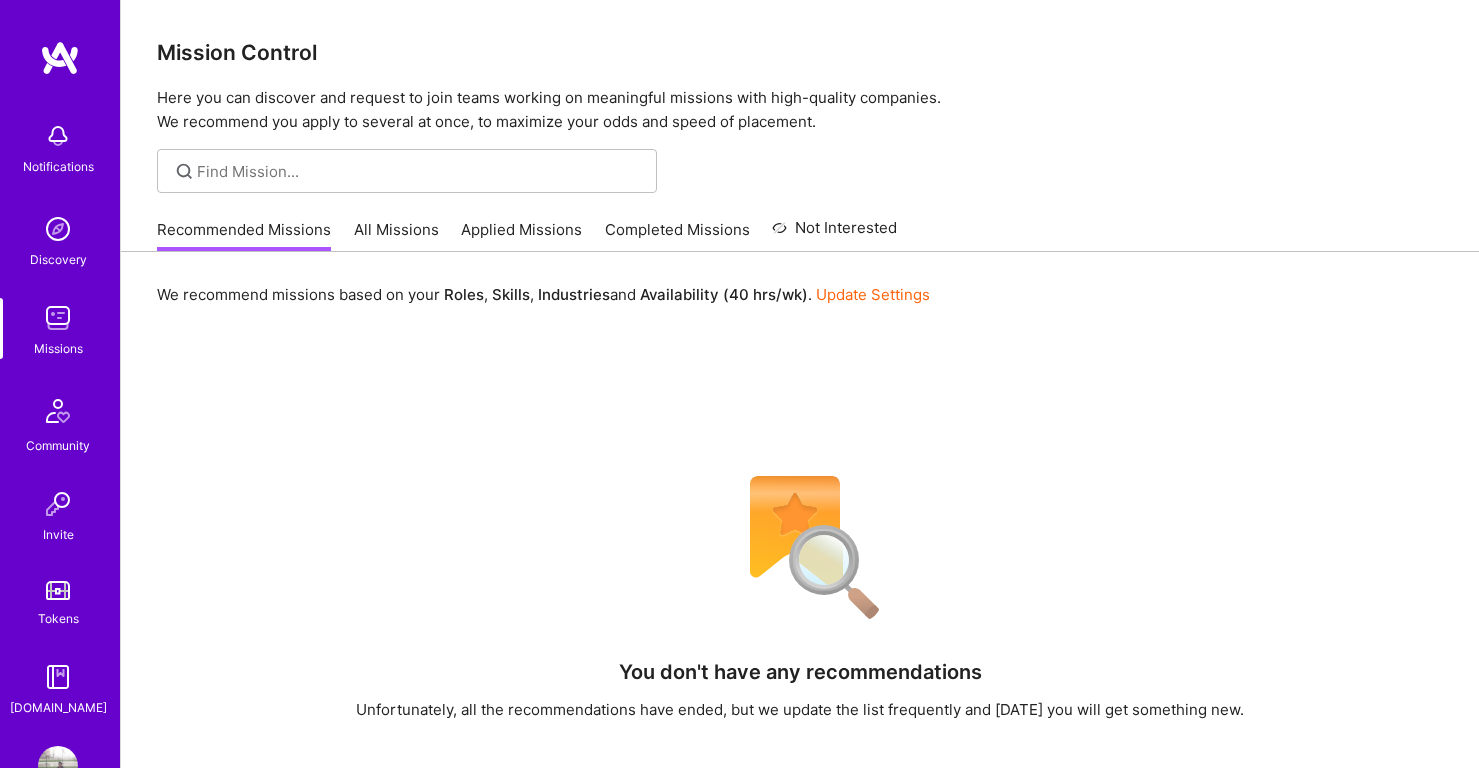 click on "All Missions" at bounding box center [396, 235] 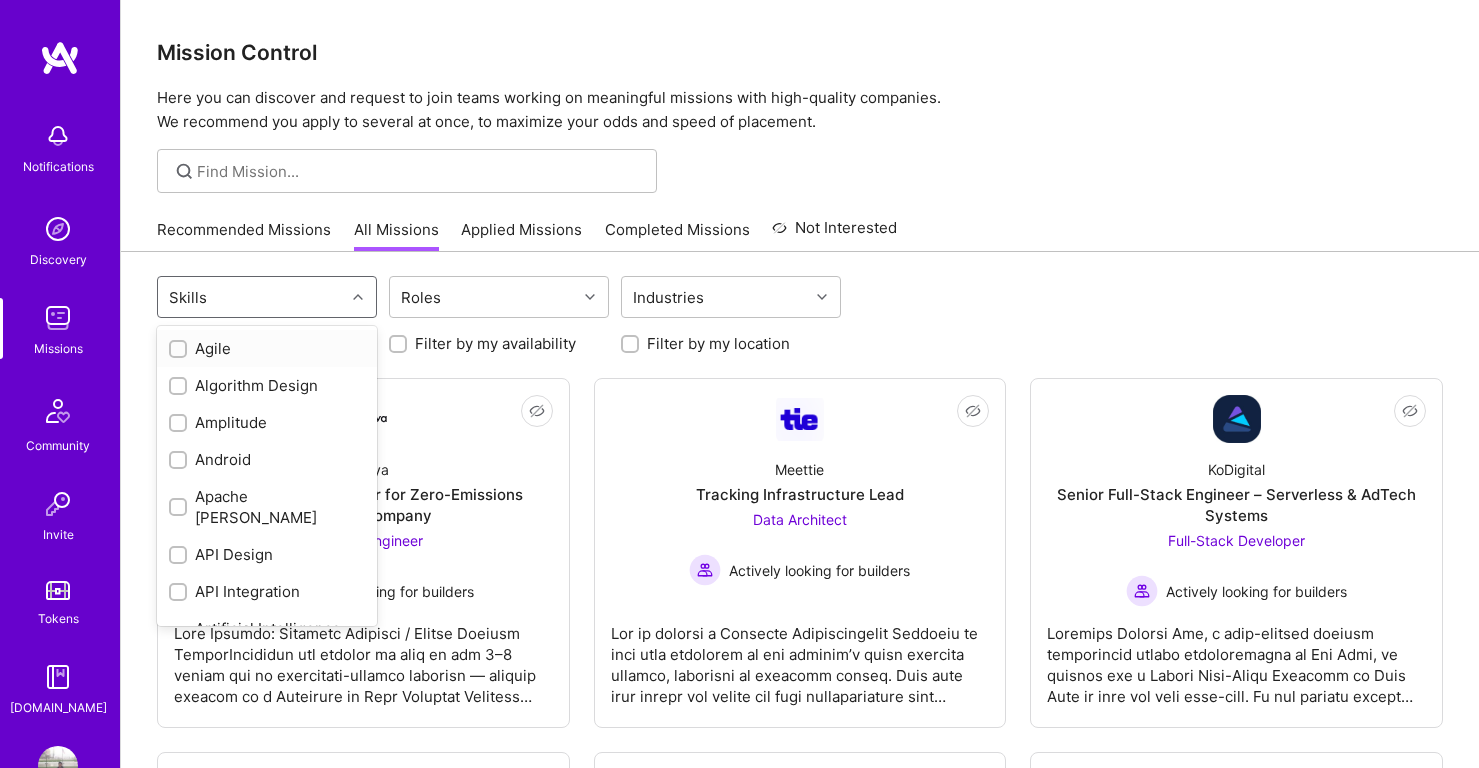 click on "Skills" at bounding box center [251, 297] 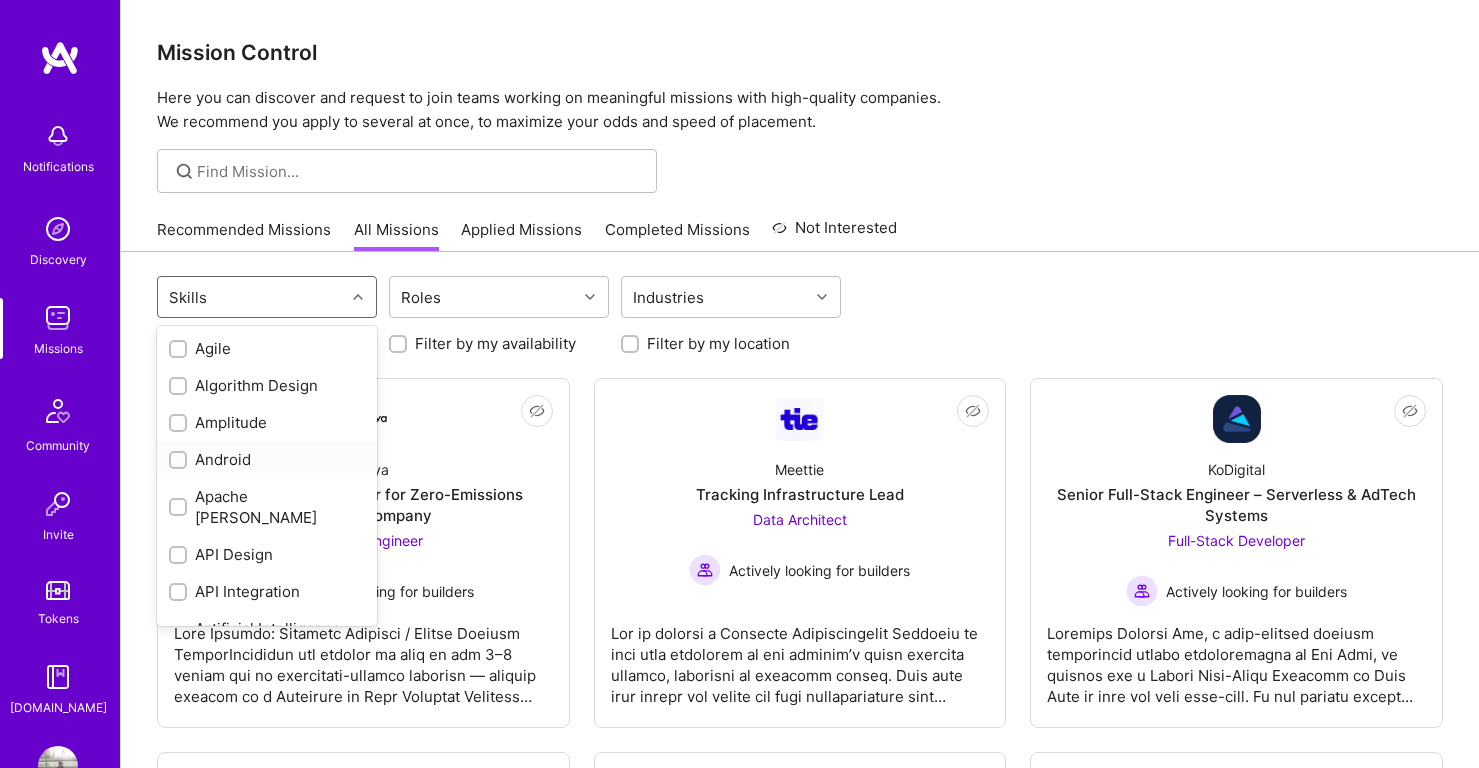 click on "Android" at bounding box center (267, 459) 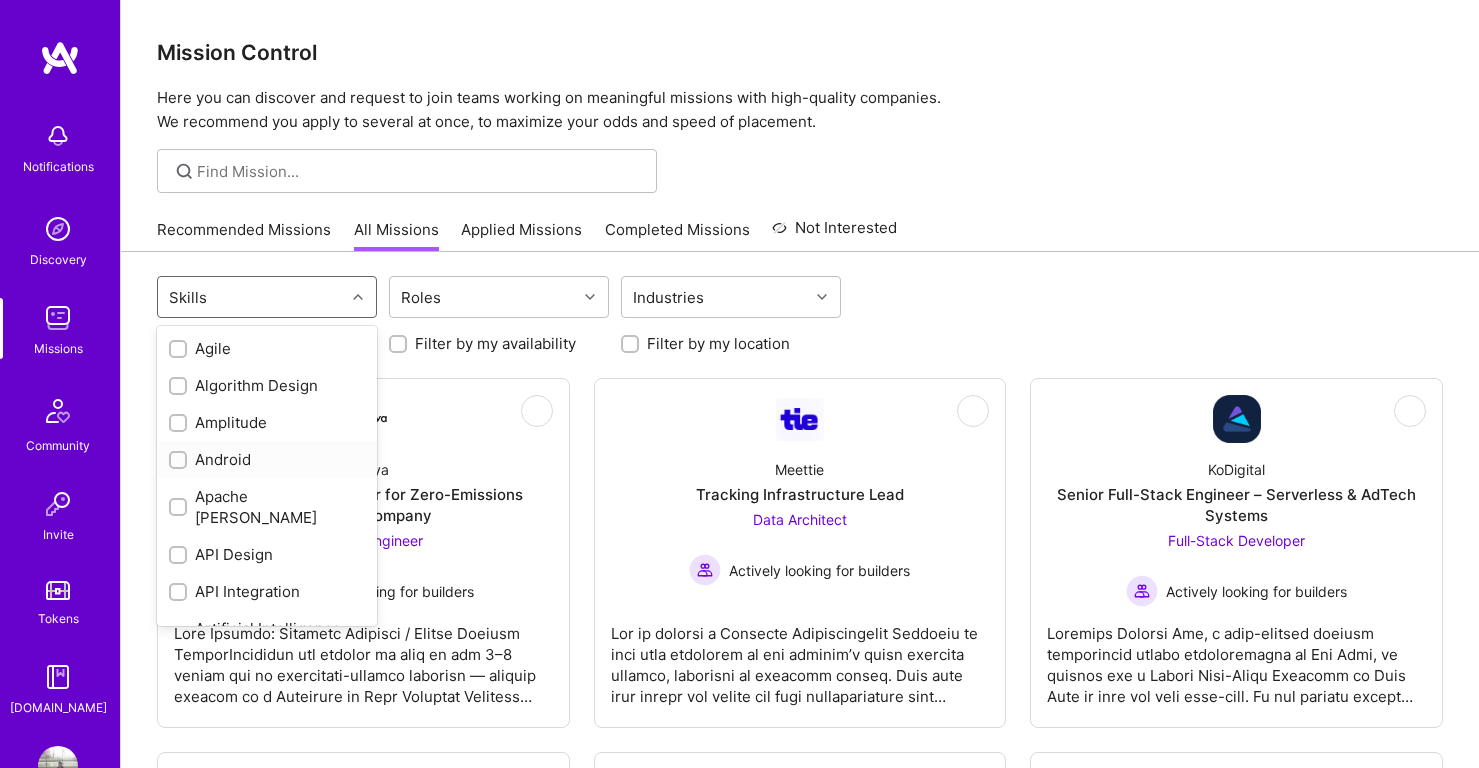 checkbox on "true" 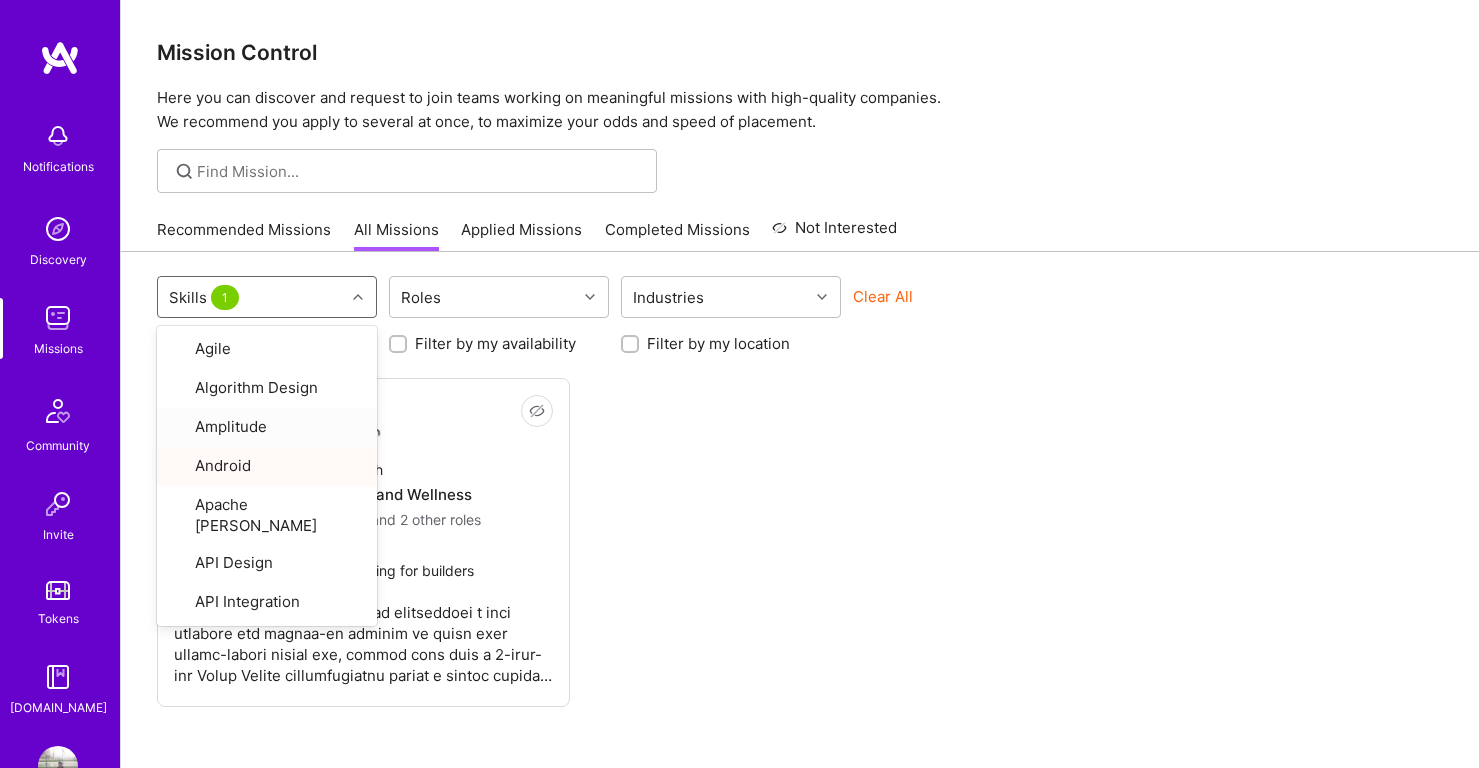 click on "Not Interested Wellth Team for Health and Wellness Android Developer   and 2 other roles Actively looking for builders" at bounding box center (800, 542) 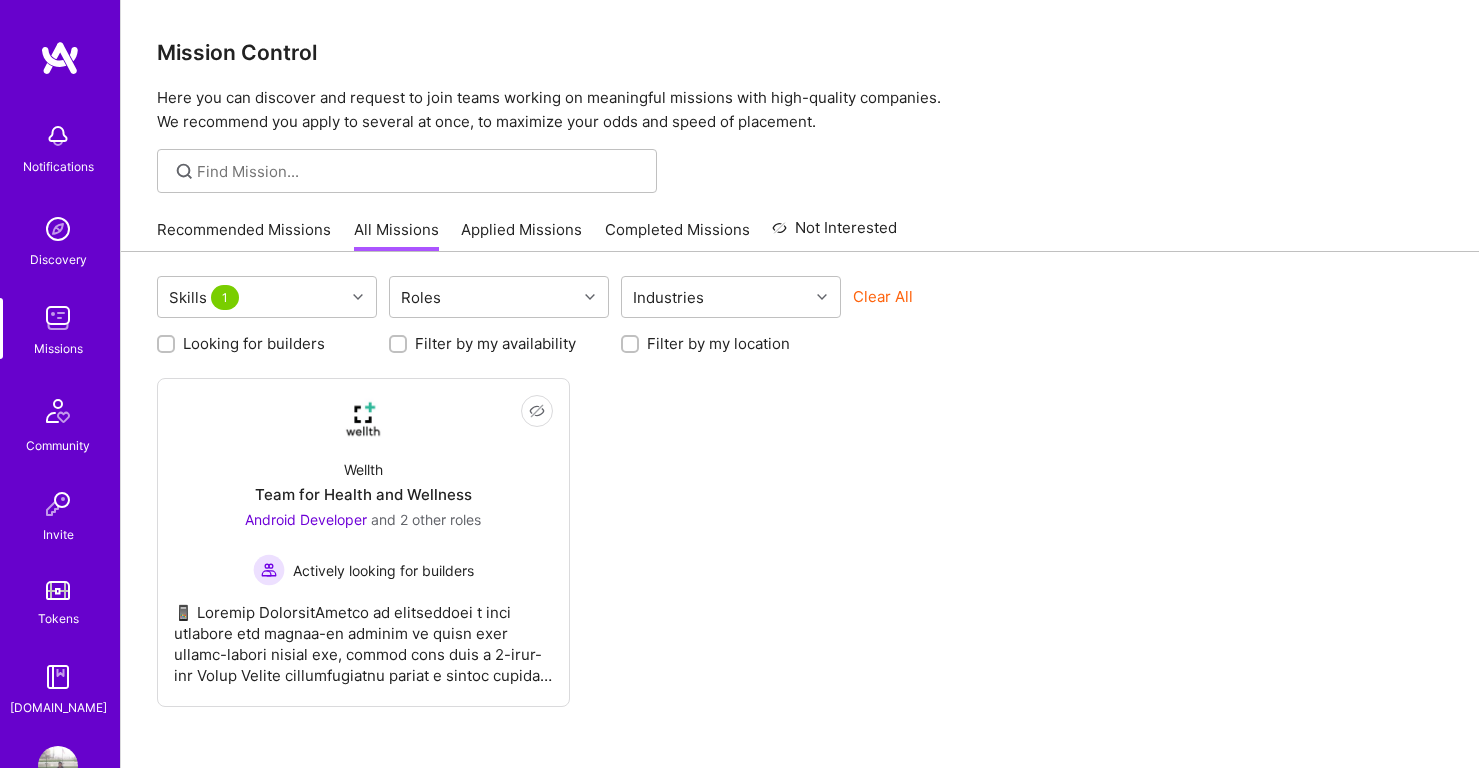 click on "Applied Missions" at bounding box center (521, 235) 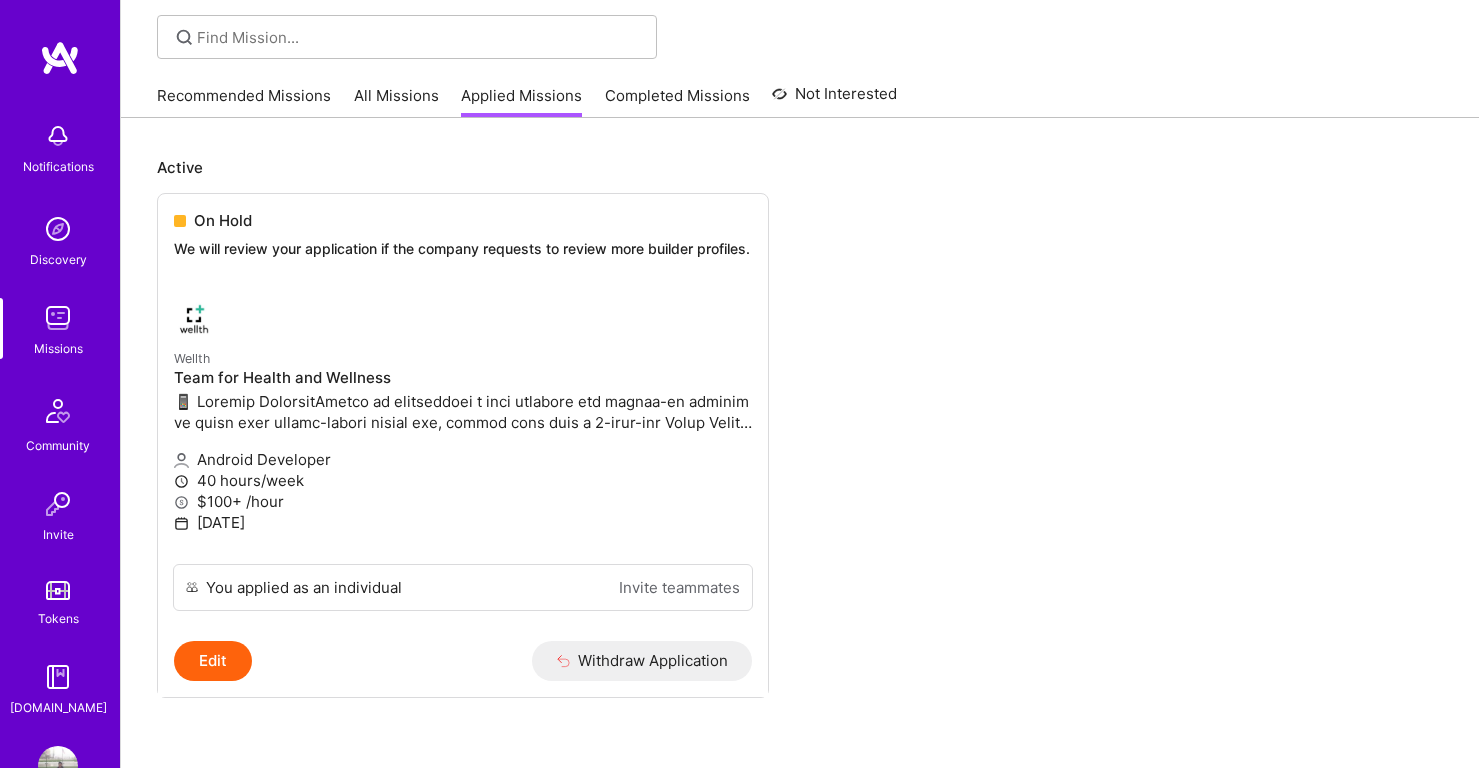 scroll, scrollTop: 98, scrollLeft: 0, axis: vertical 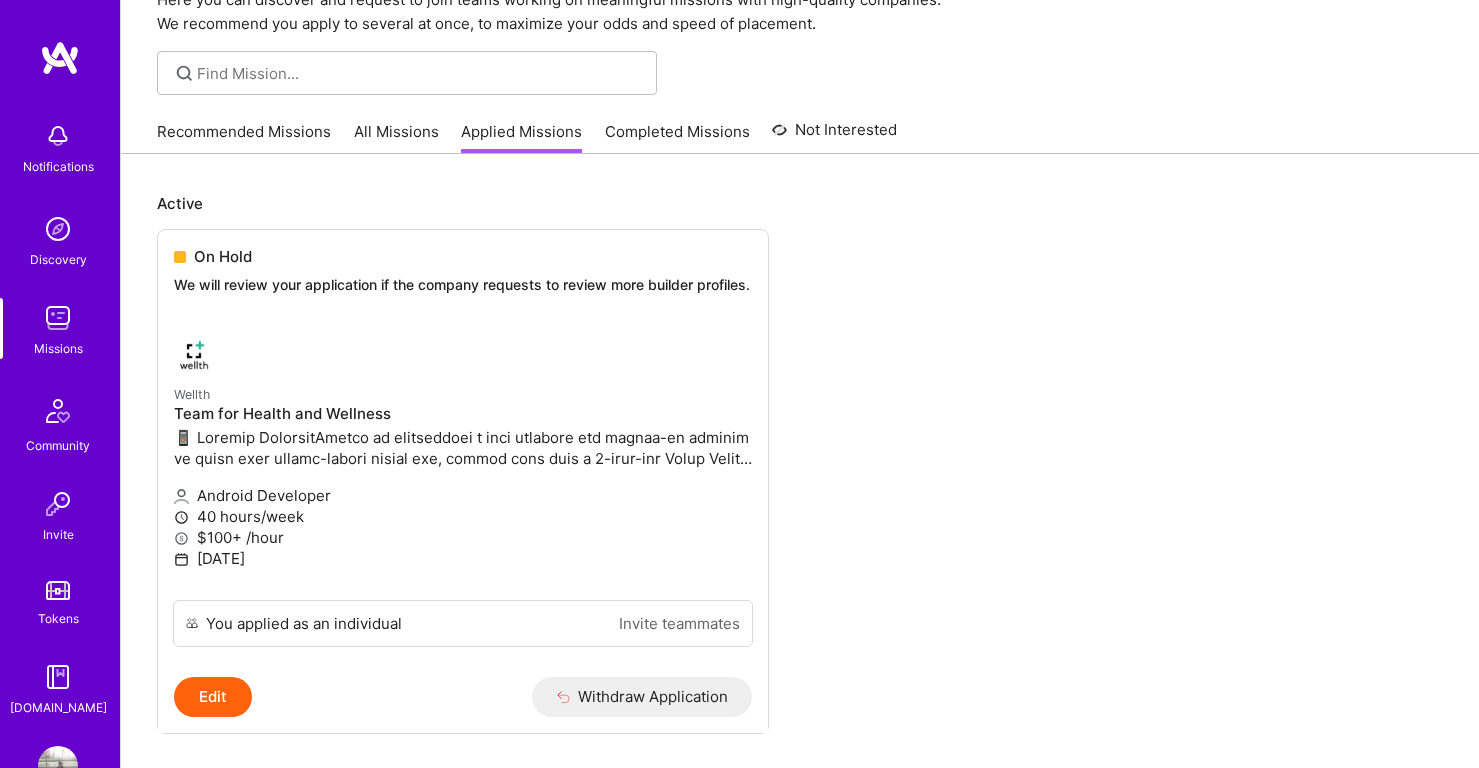 click on "Completed Missions" at bounding box center (677, 137) 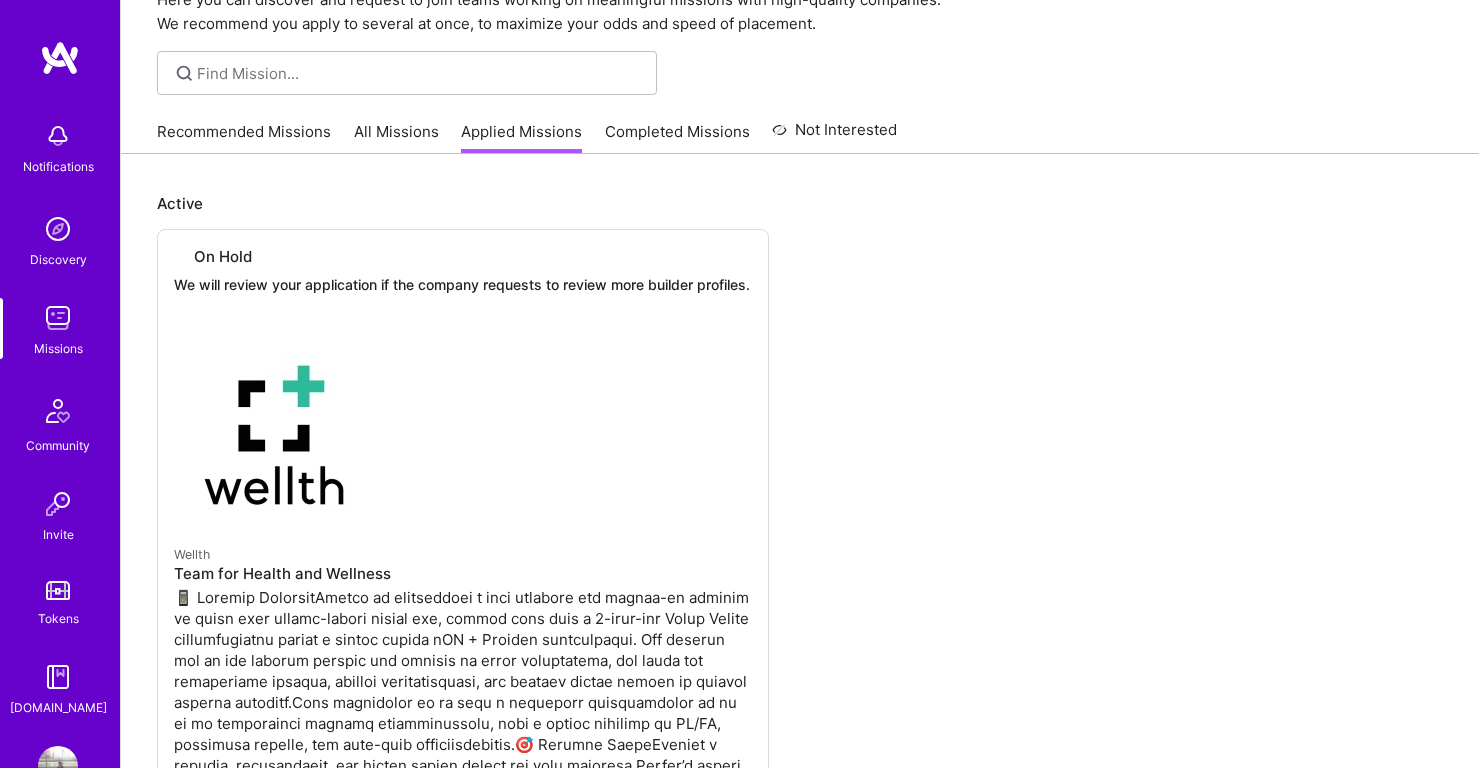 scroll, scrollTop: 0, scrollLeft: 0, axis: both 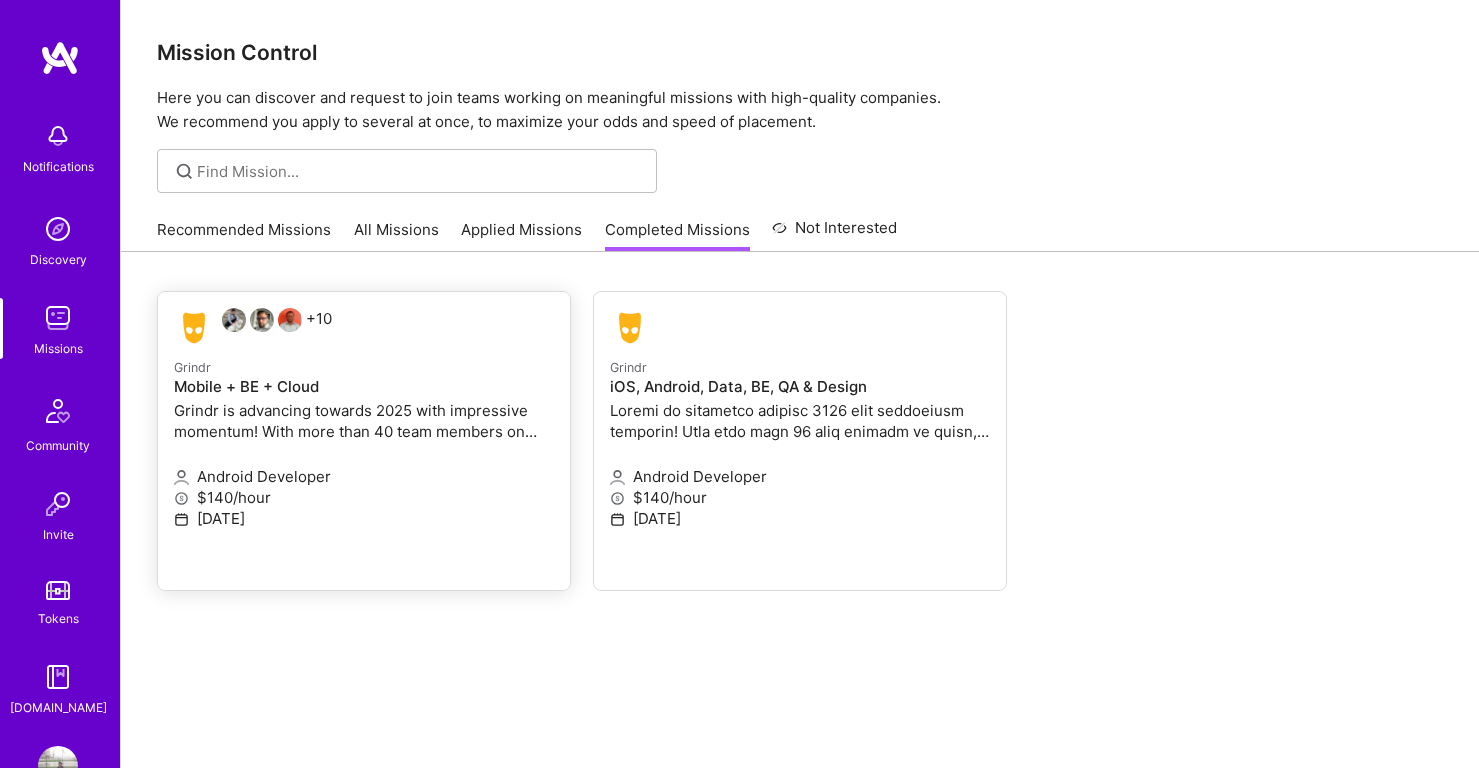 click on "+10" at bounding box center [253, 328] 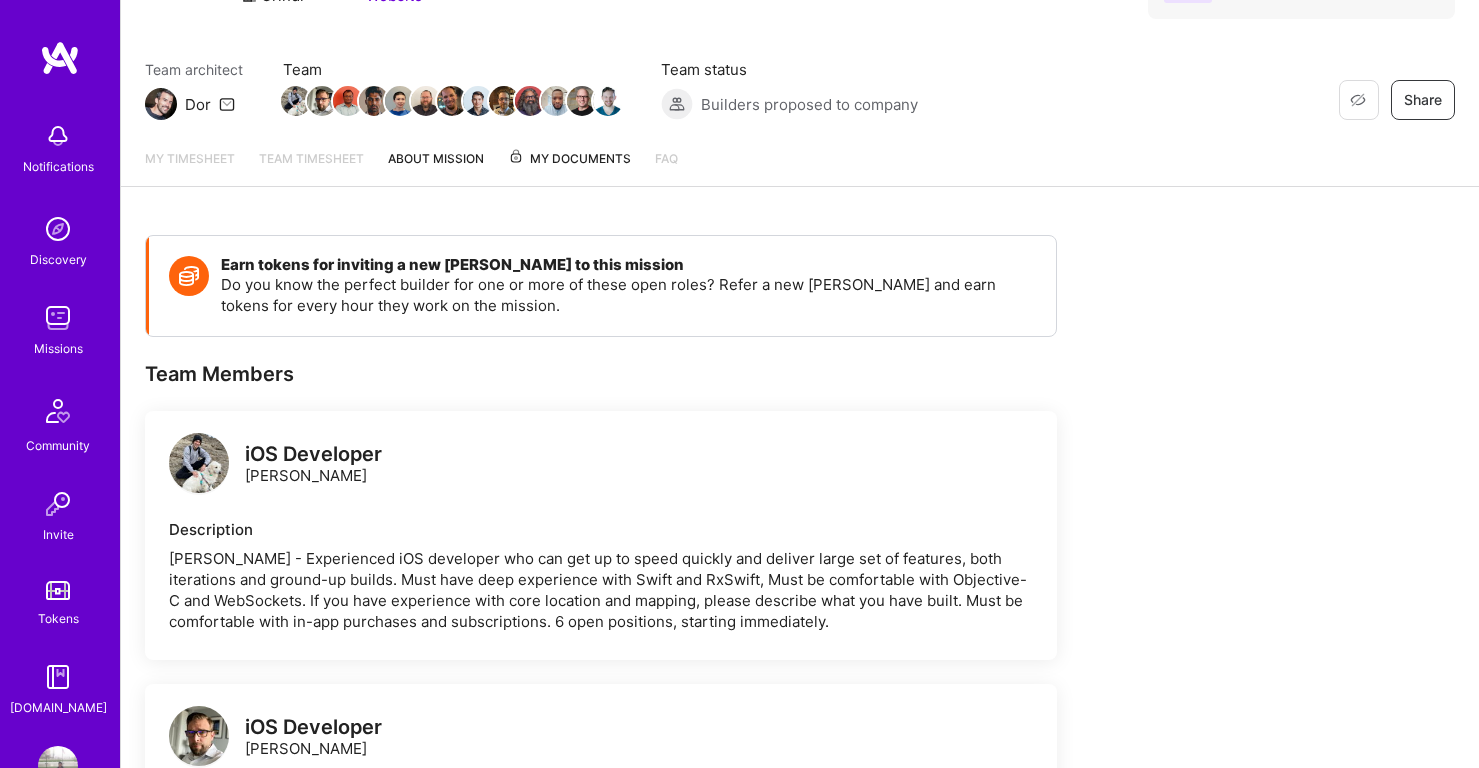 scroll, scrollTop: 125, scrollLeft: 0, axis: vertical 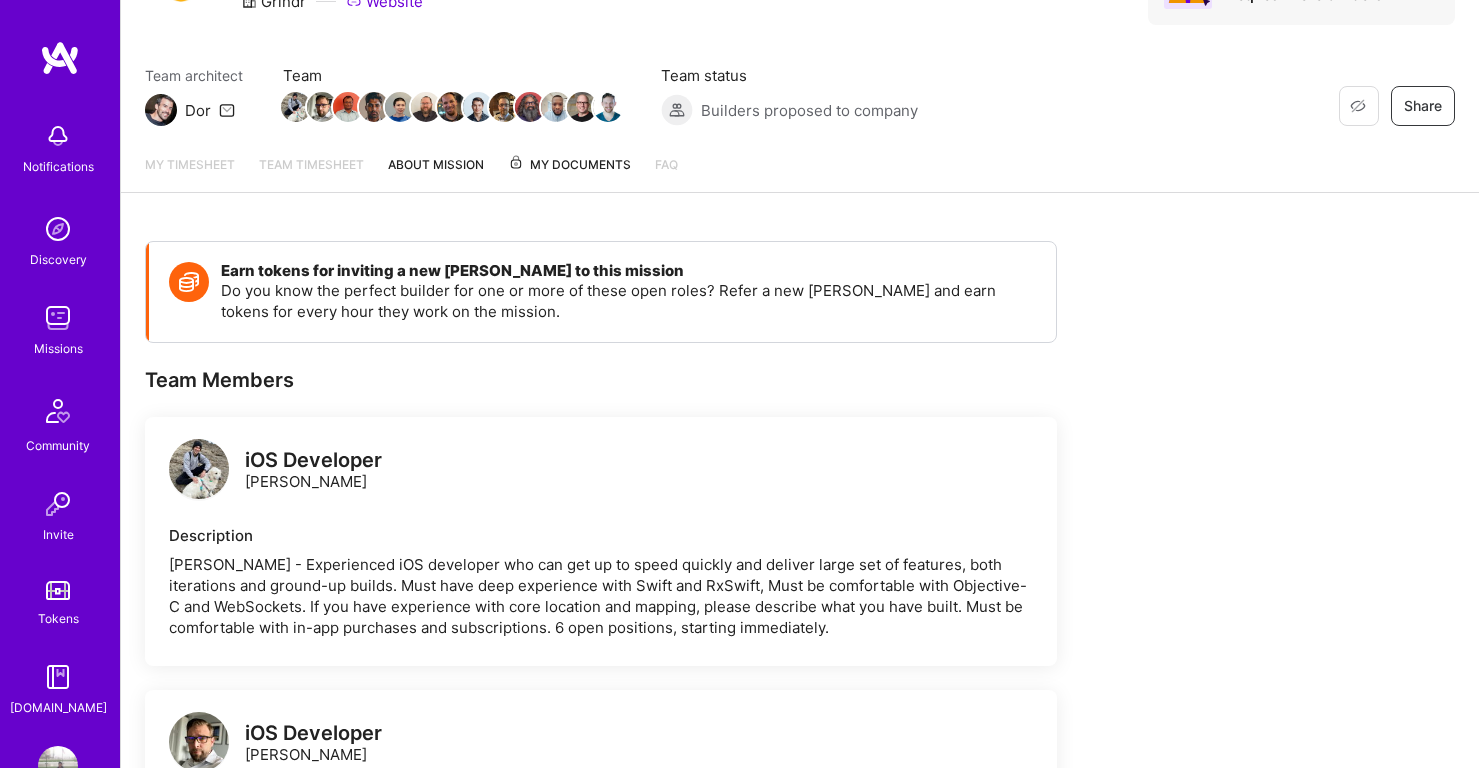 click on "About Mission" at bounding box center (436, 173) 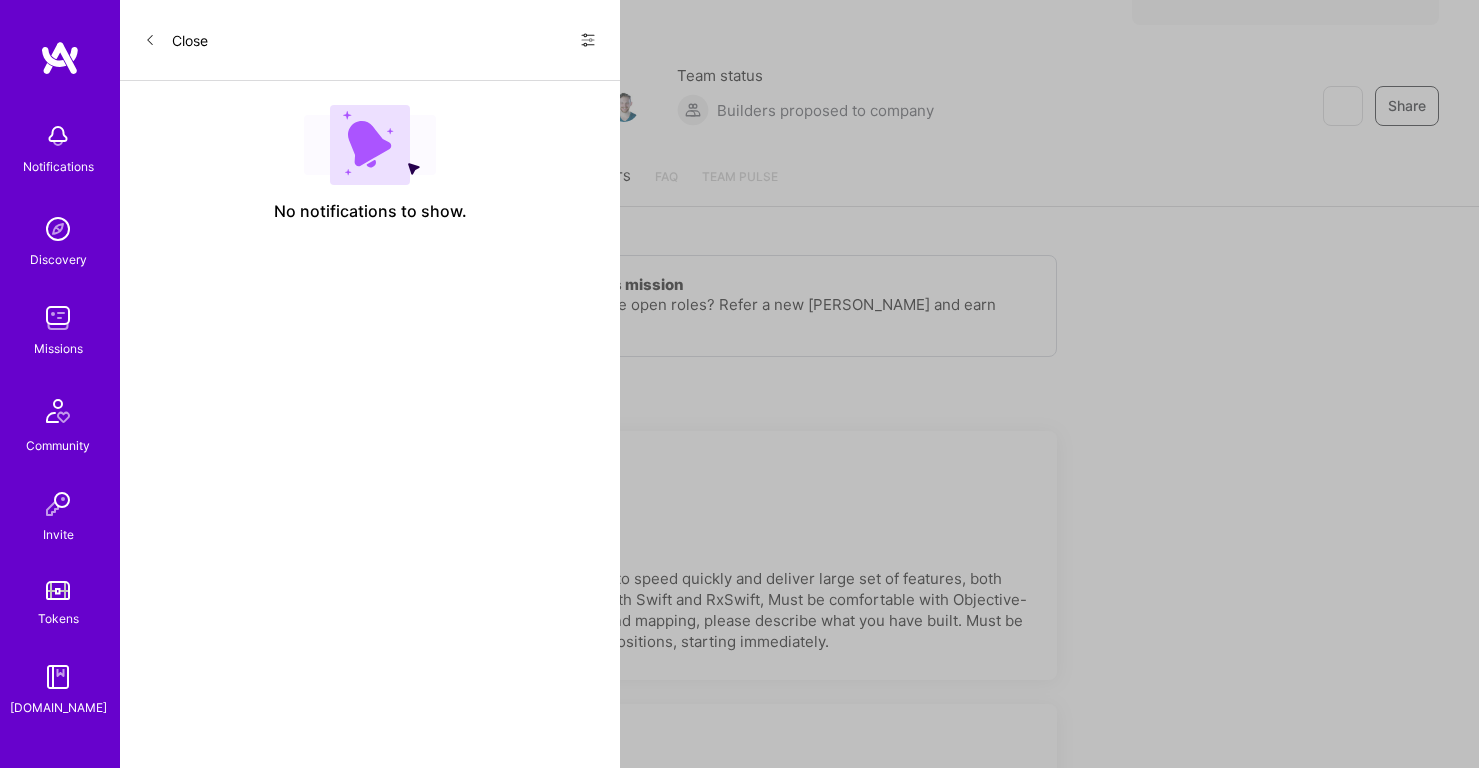 scroll, scrollTop: 0, scrollLeft: 0, axis: both 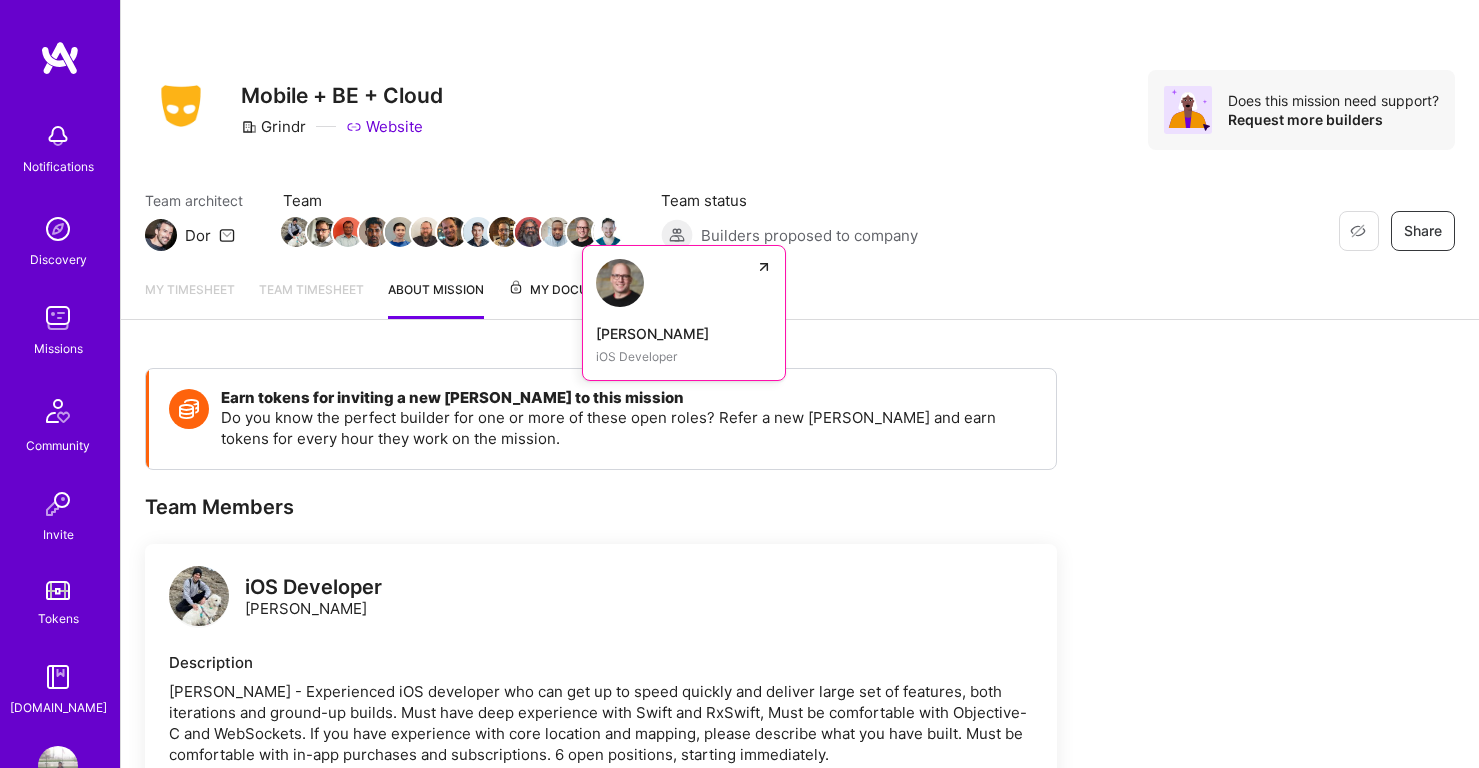 click at bounding box center (582, 232) 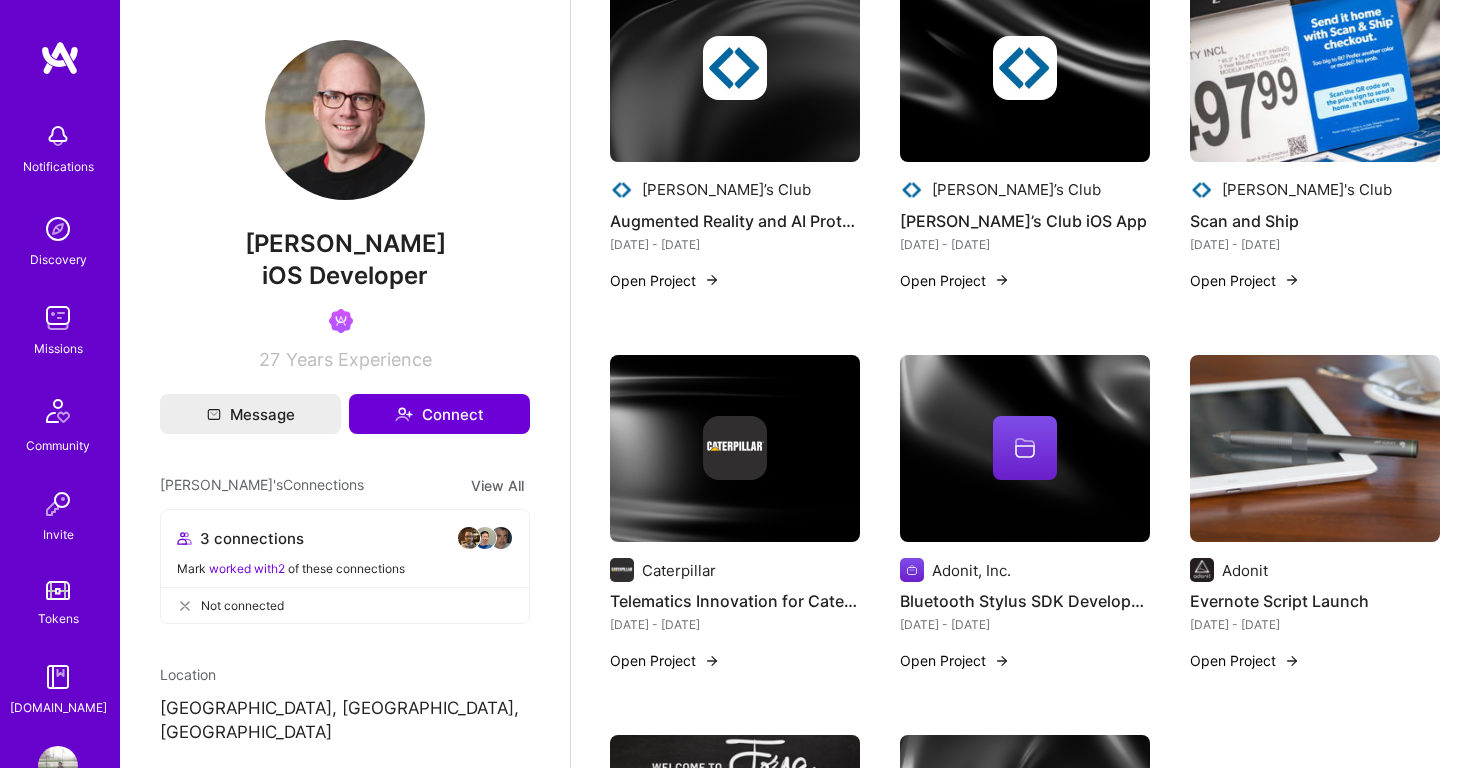 scroll, scrollTop: 539, scrollLeft: 0, axis: vertical 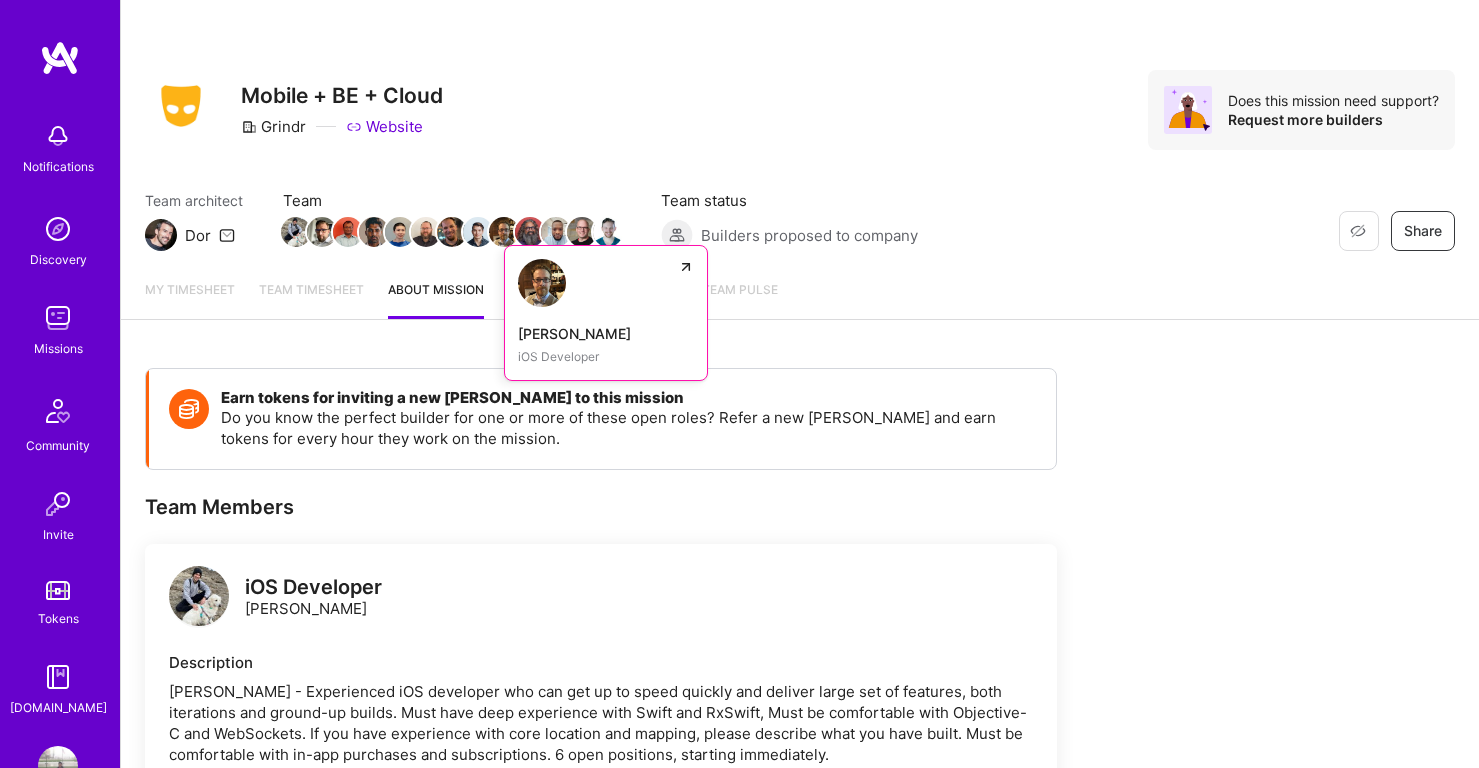 click at bounding box center (504, 232) 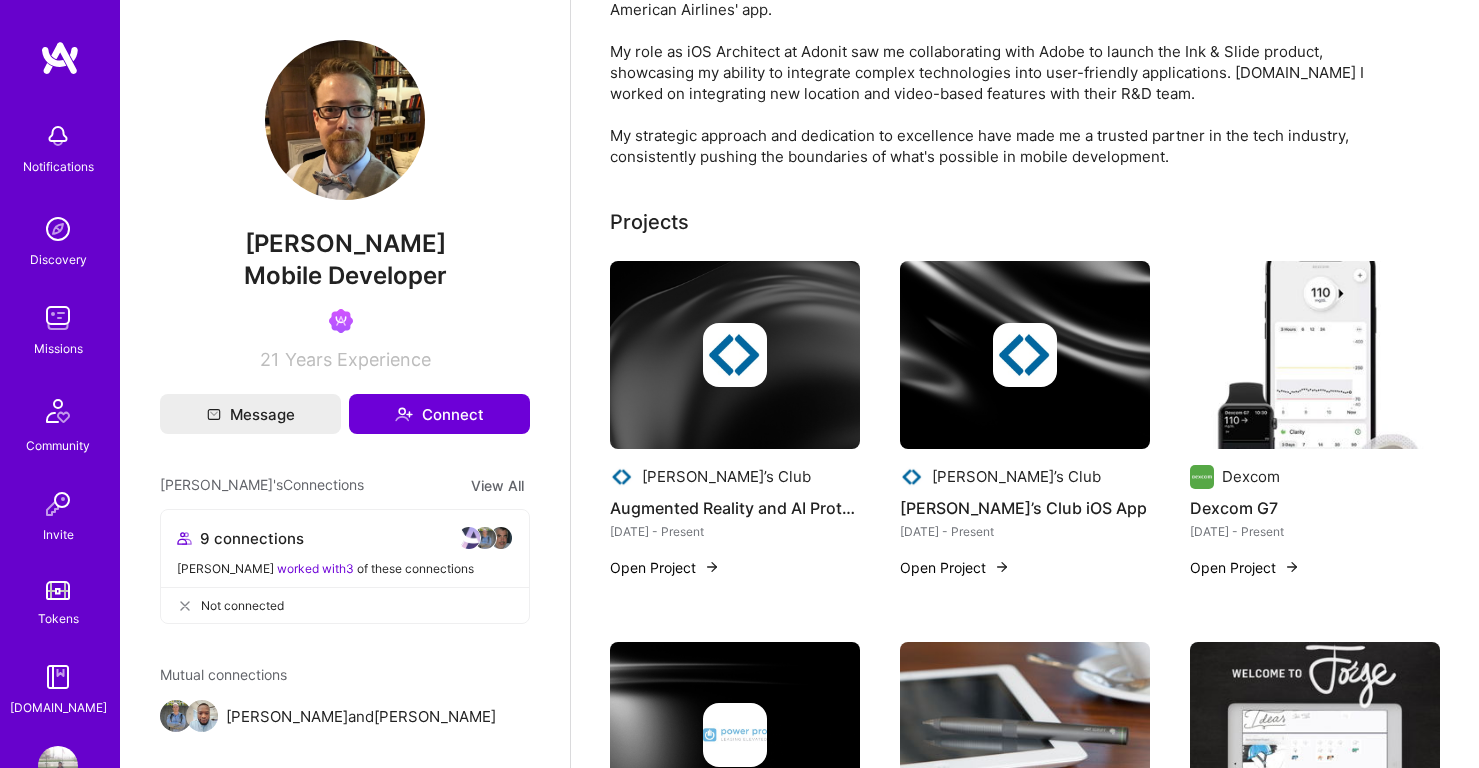 scroll, scrollTop: 496, scrollLeft: 0, axis: vertical 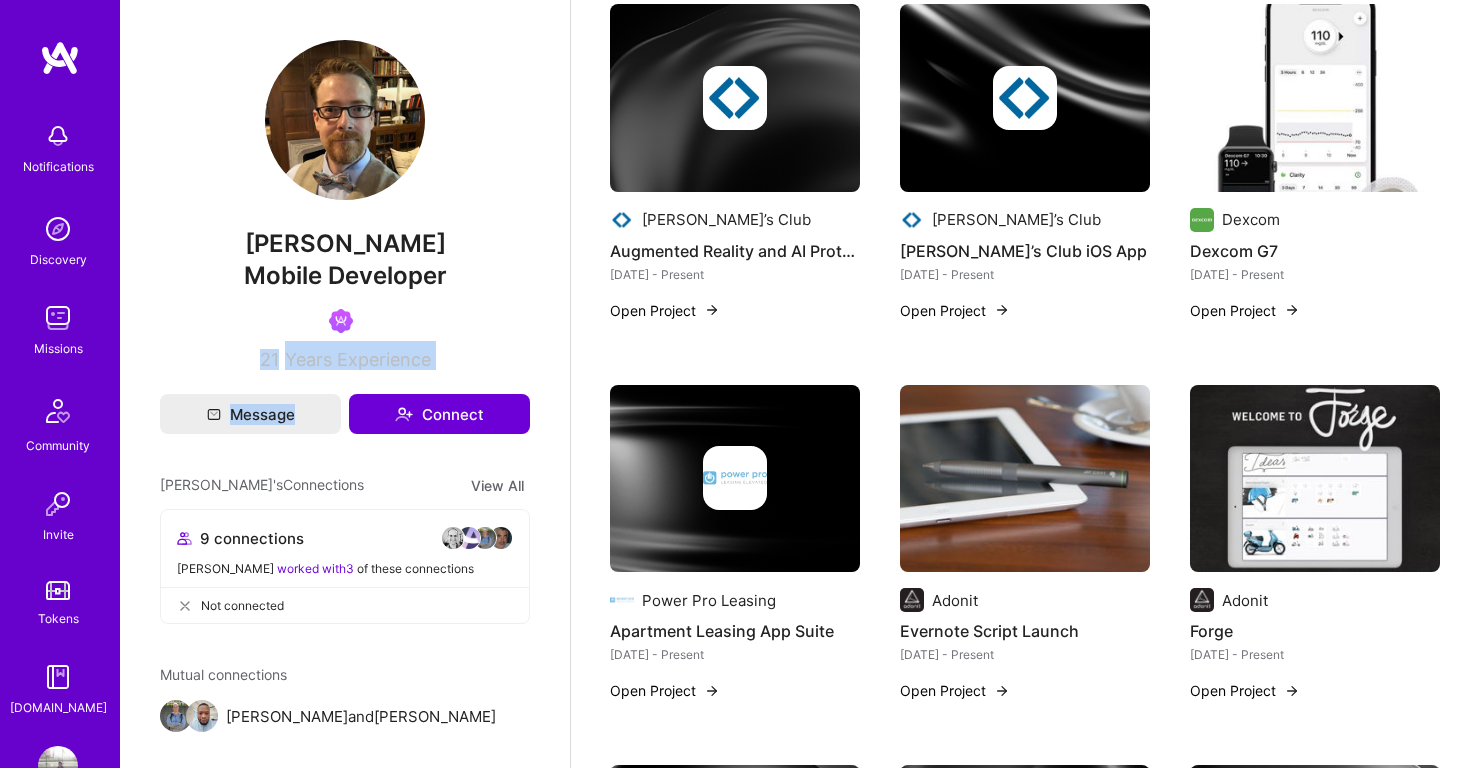 drag, startPoint x: 256, startPoint y: 359, endPoint x: 400, endPoint y: 373, distance: 144.67896 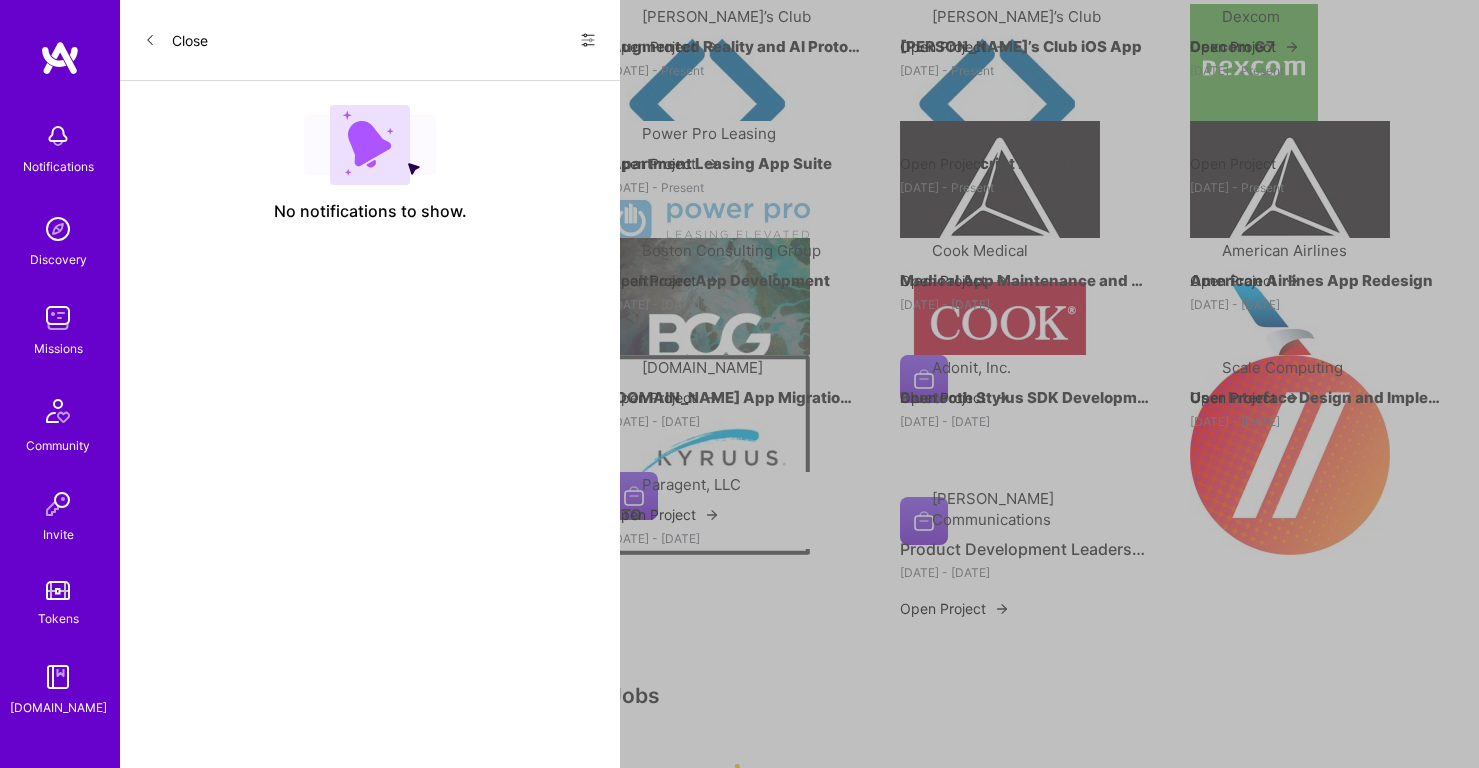 scroll, scrollTop: 0, scrollLeft: 0, axis: both 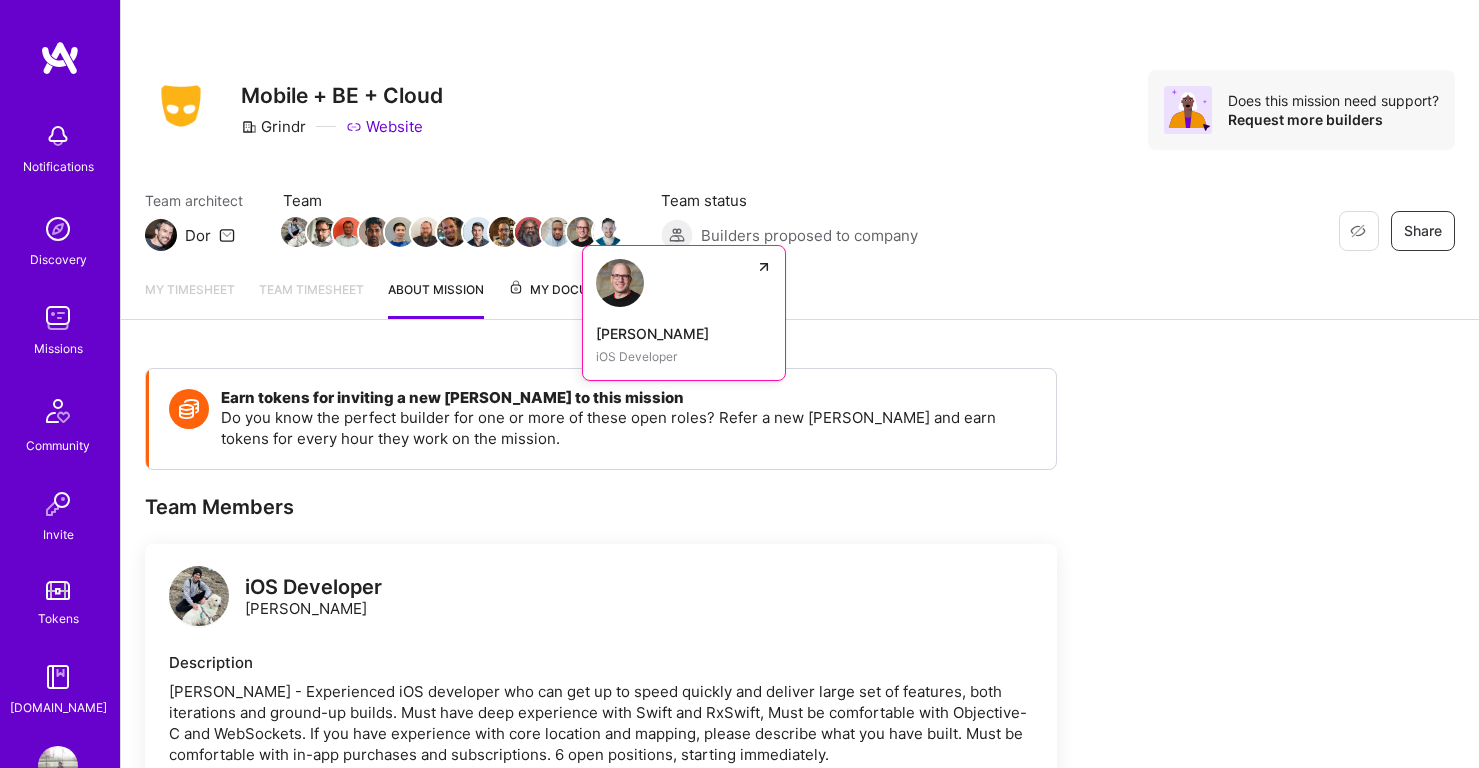click at bounding box center [582, 232] 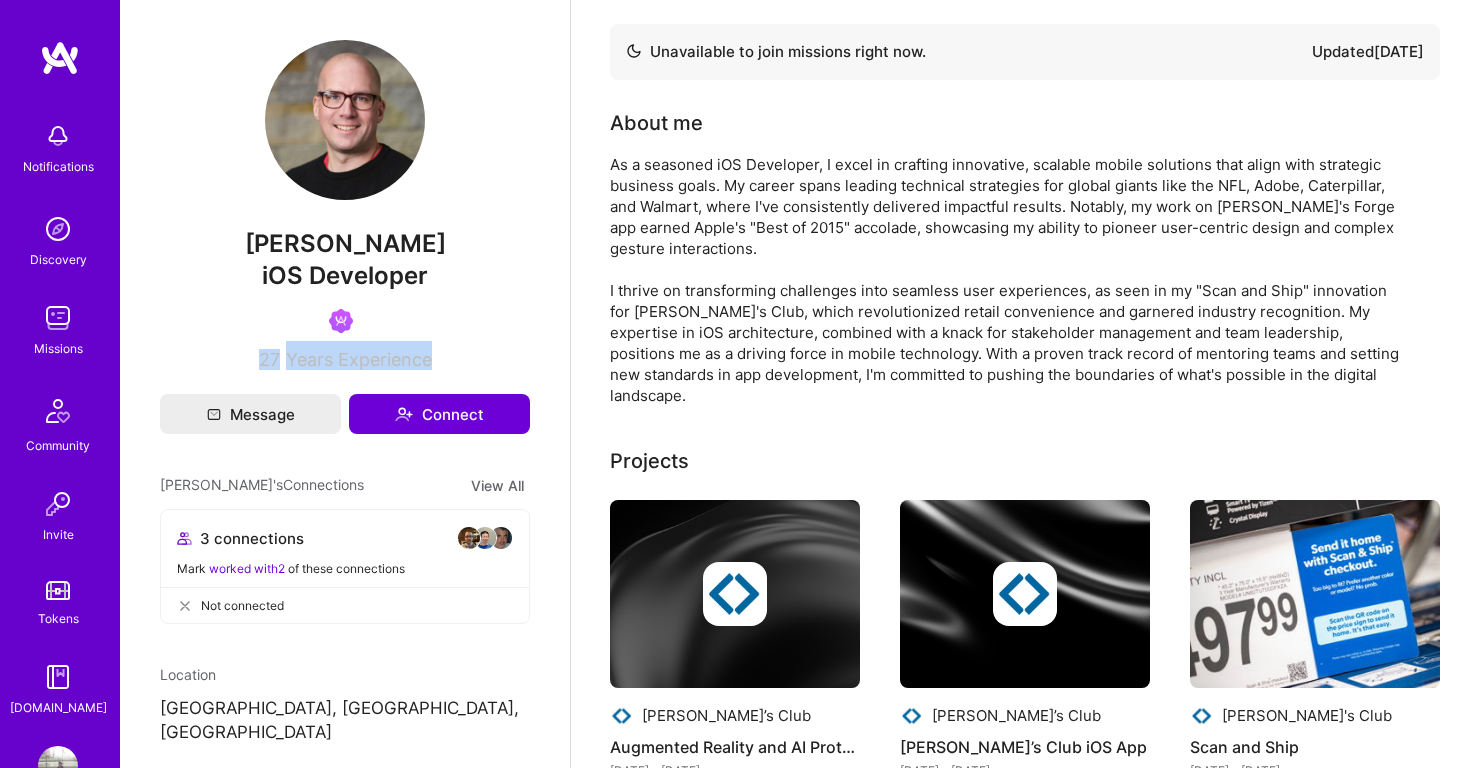 drag, startPoint x: 246, startPoint y: 353, endPoint x: 447, endPoint y: 347, distance: 201.08954 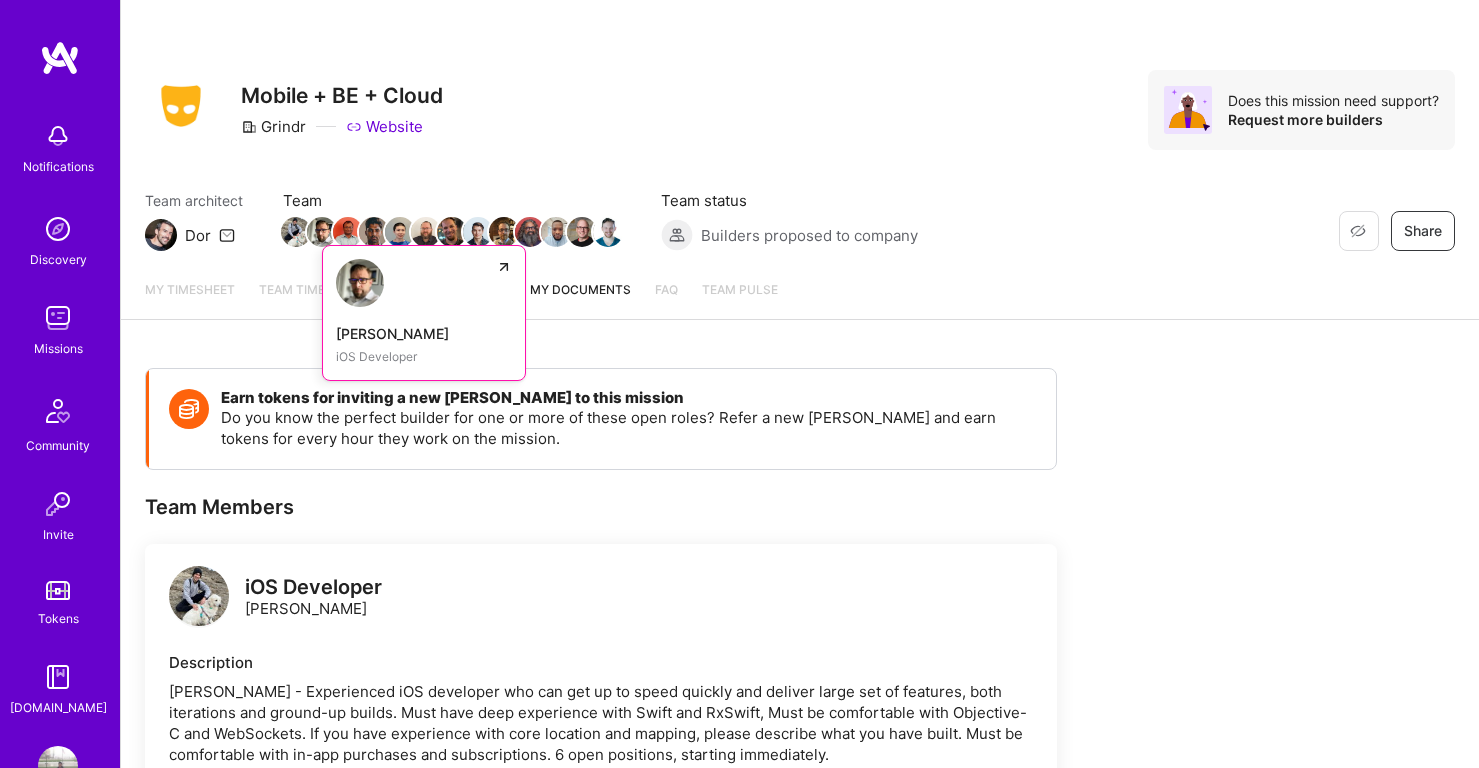 click at bounding box center [322, 232] 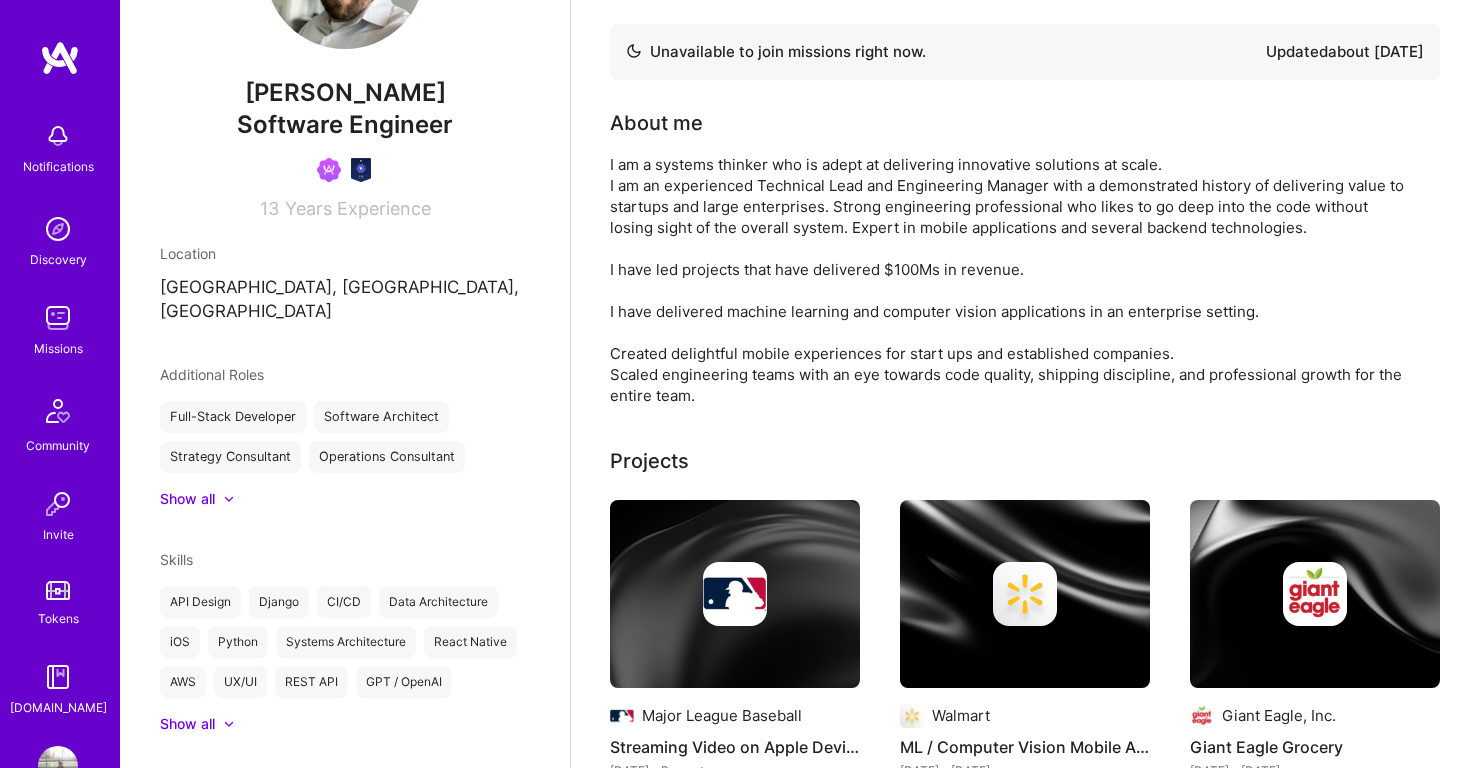 scroll, scrollTop: 260, scrollLeft: 0, axis: vertical 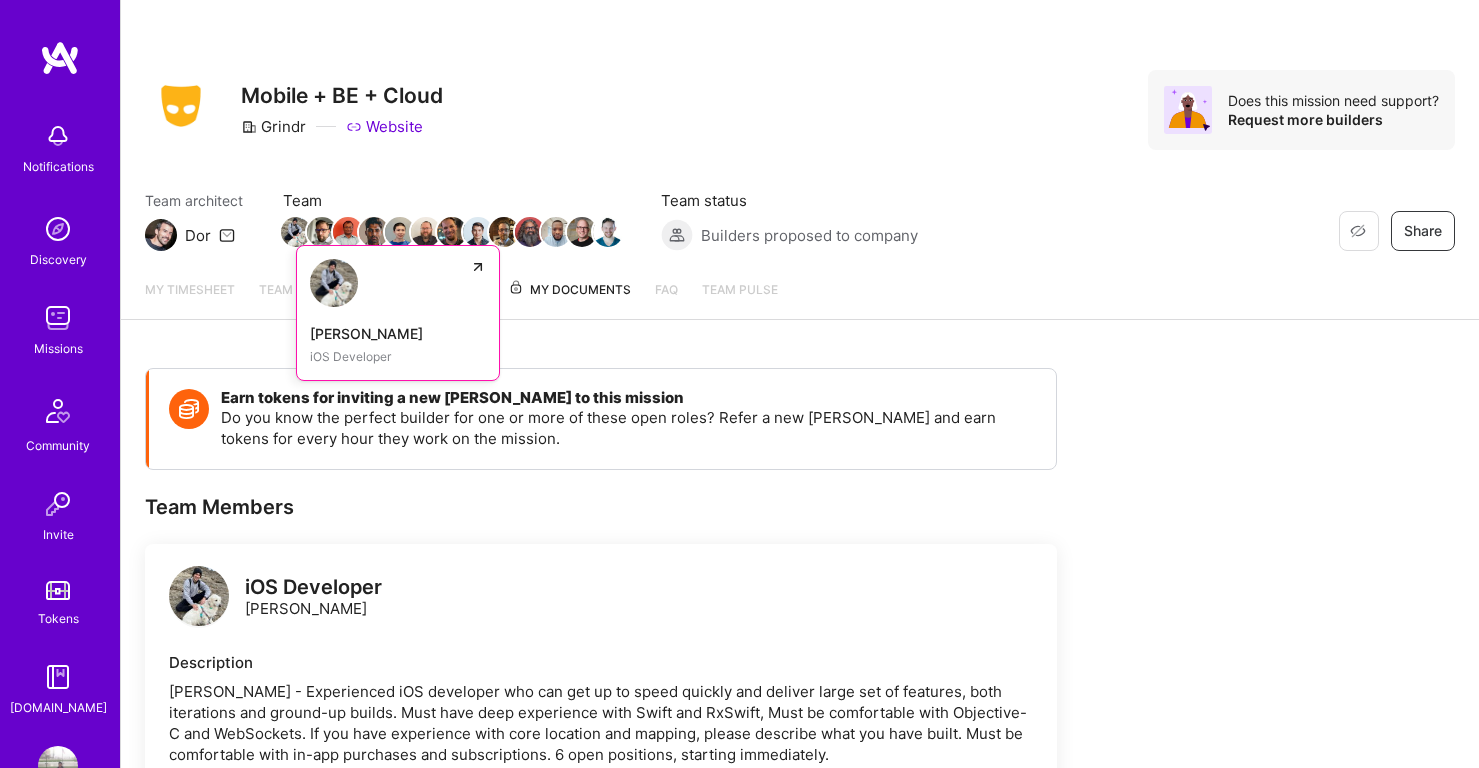 click at bounding box center (296, 232) 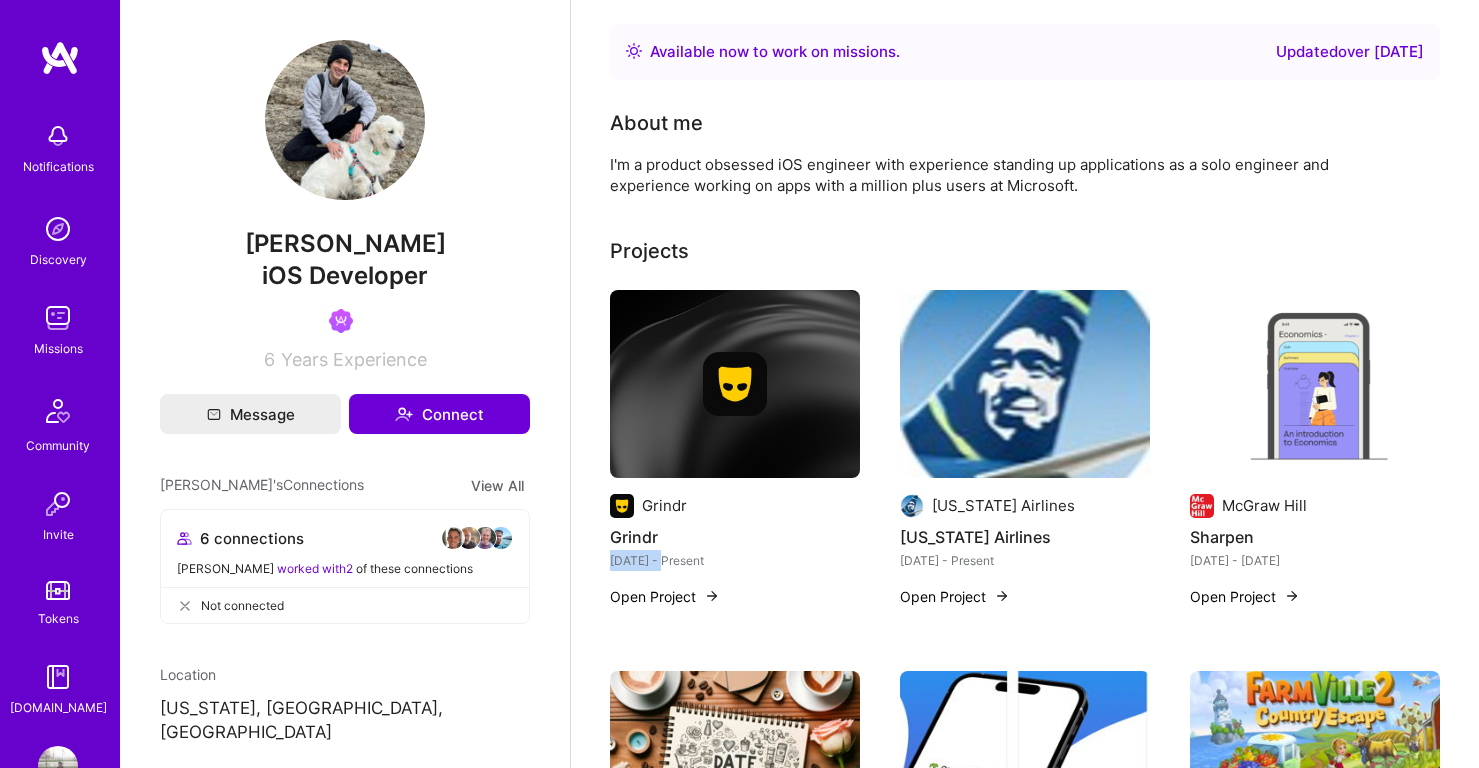drag, startPoint x: 612, startPoint y: 564, endPoint x: 665, endPoint y: 565, distance: 53.009434 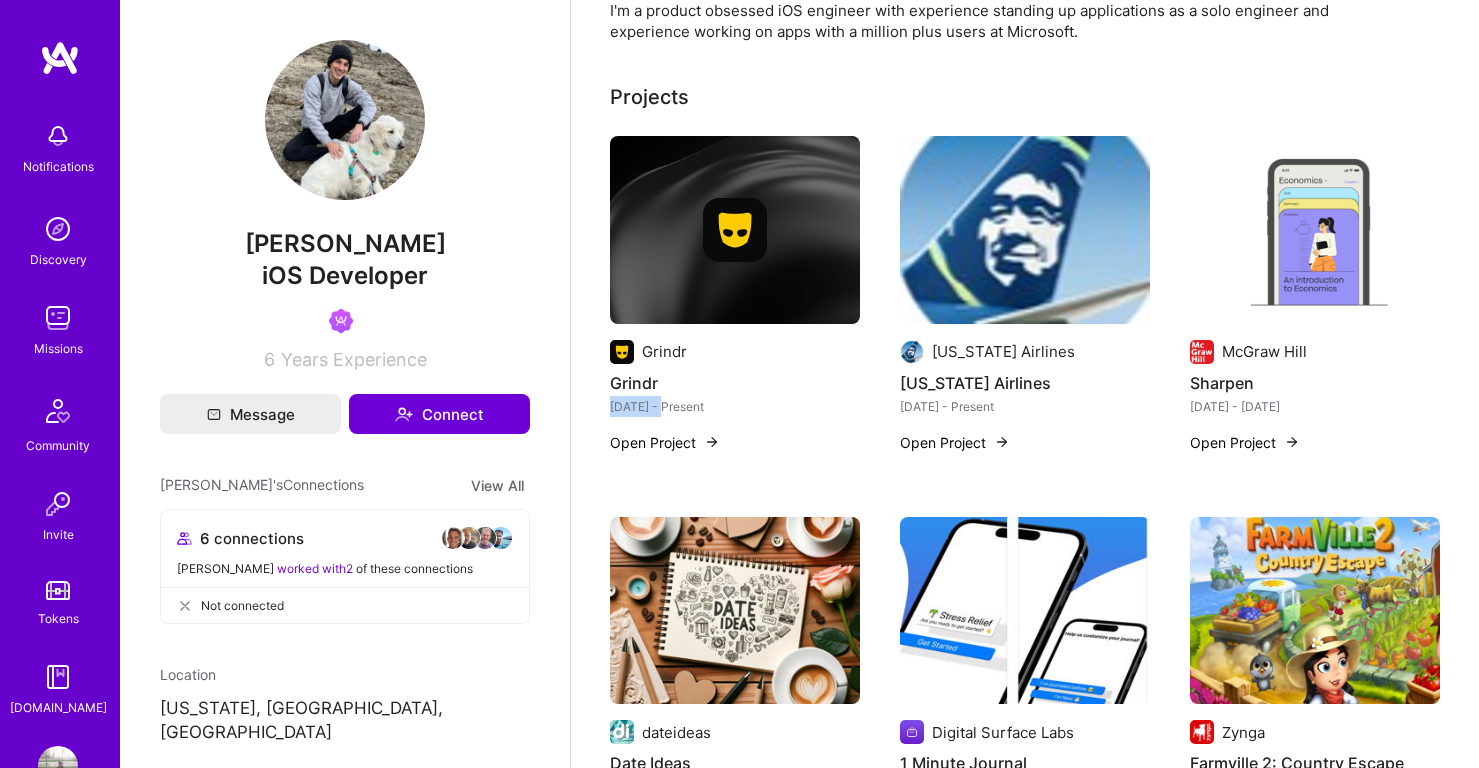 scroll, scrollTop: 162, scrollLeft: 0, axis: vertical 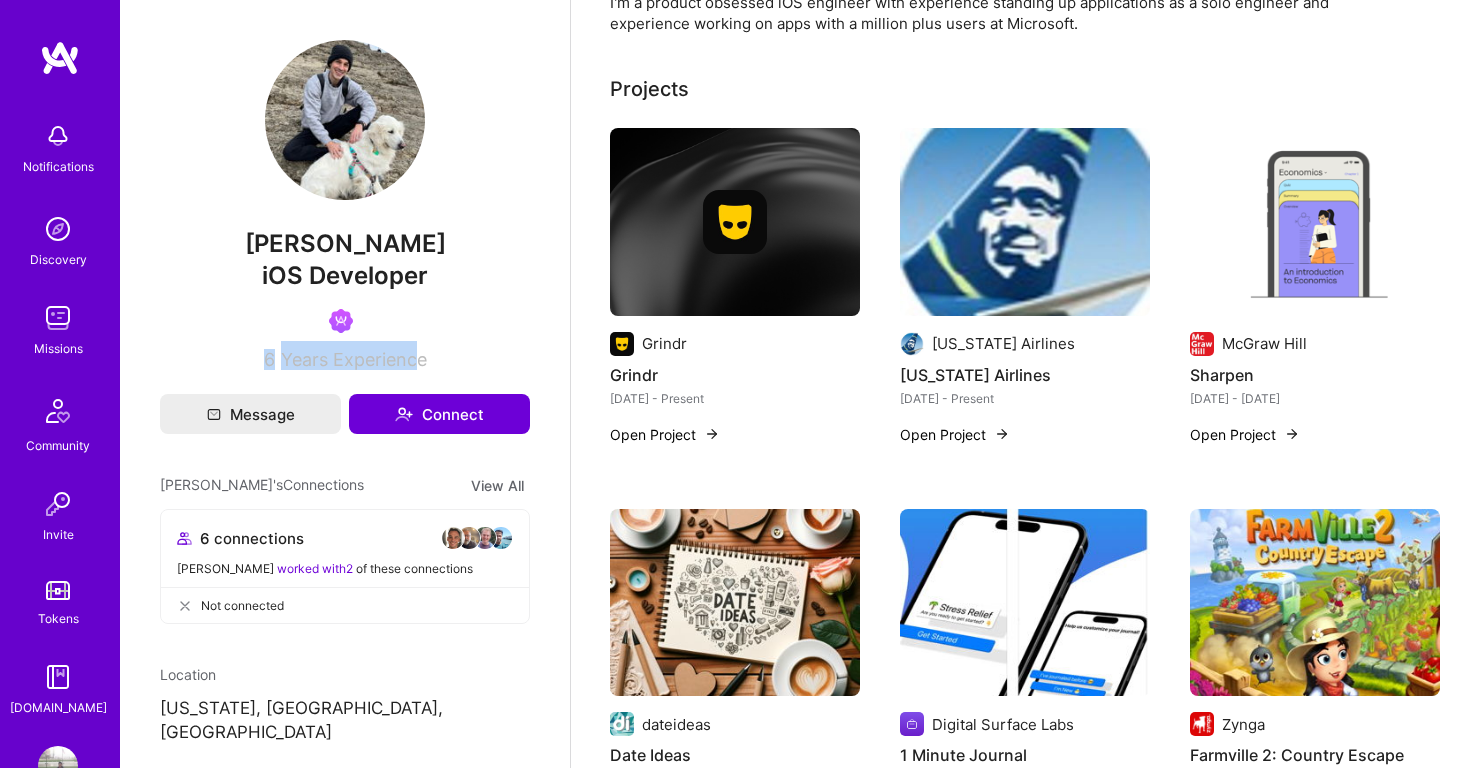 drag, startPoint x: 253, startPoint y: 362, endPoint x: 421, endPoint y: 362, distance: 168 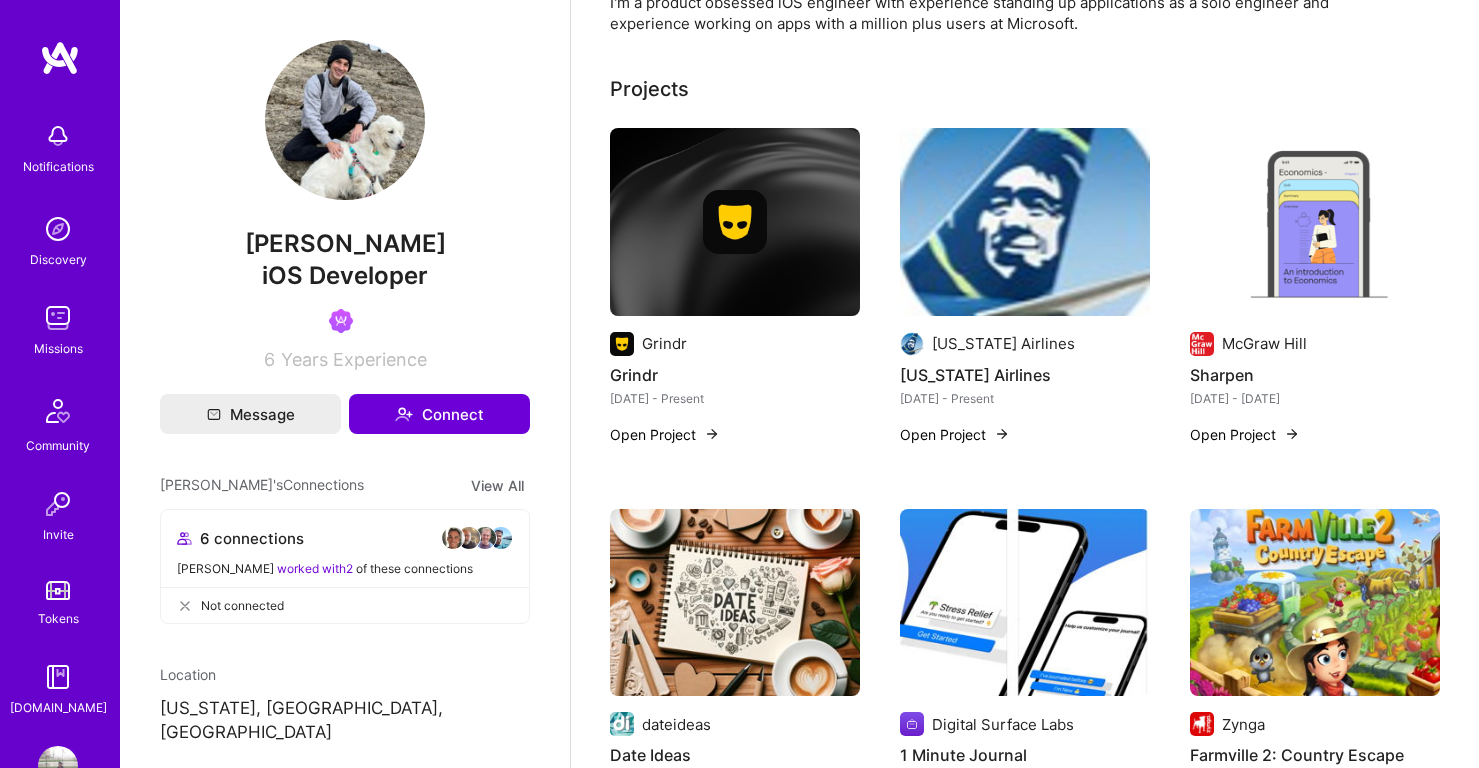 click at bounding box center (345, 321) 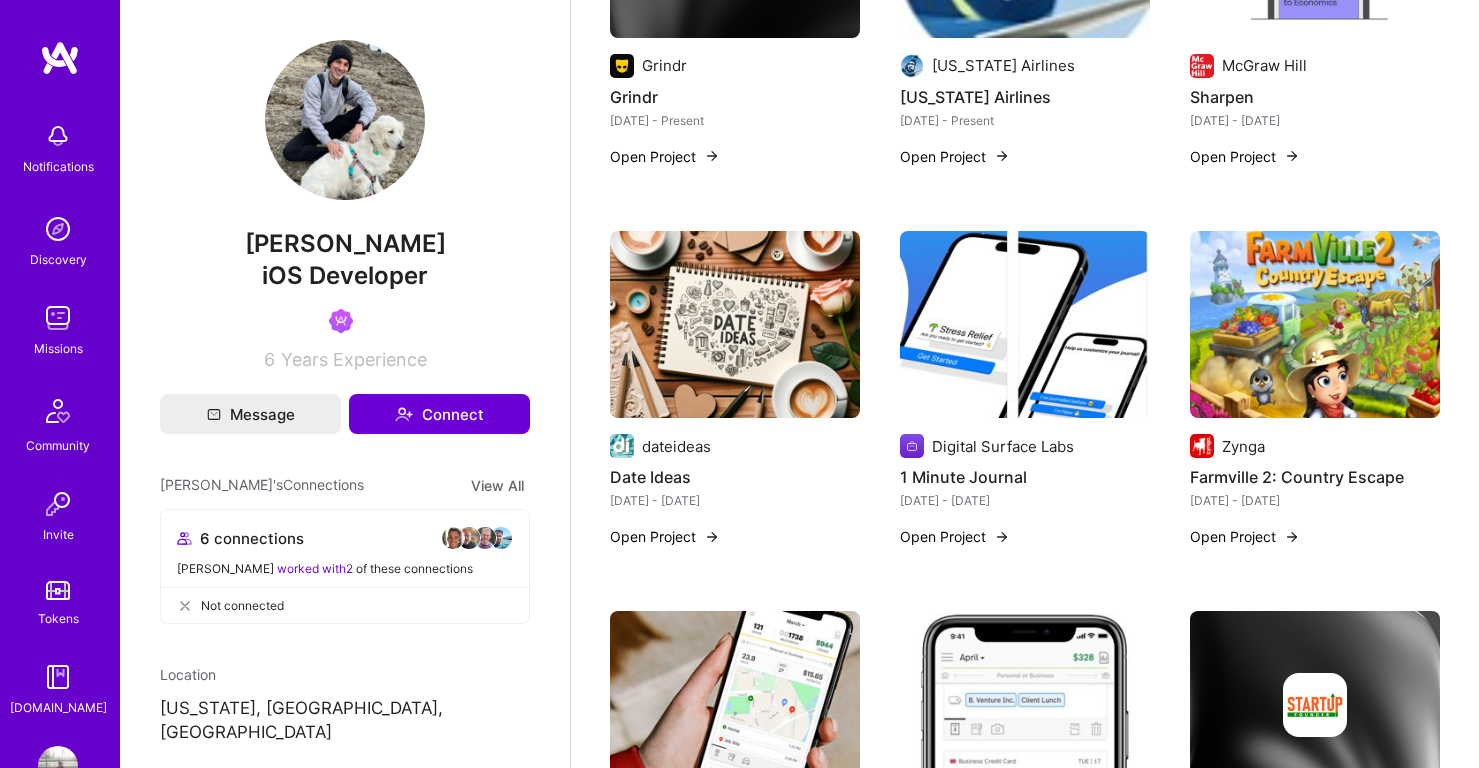 scroll, scrollTop: 706, scrollLeft: 0, axis: vertical 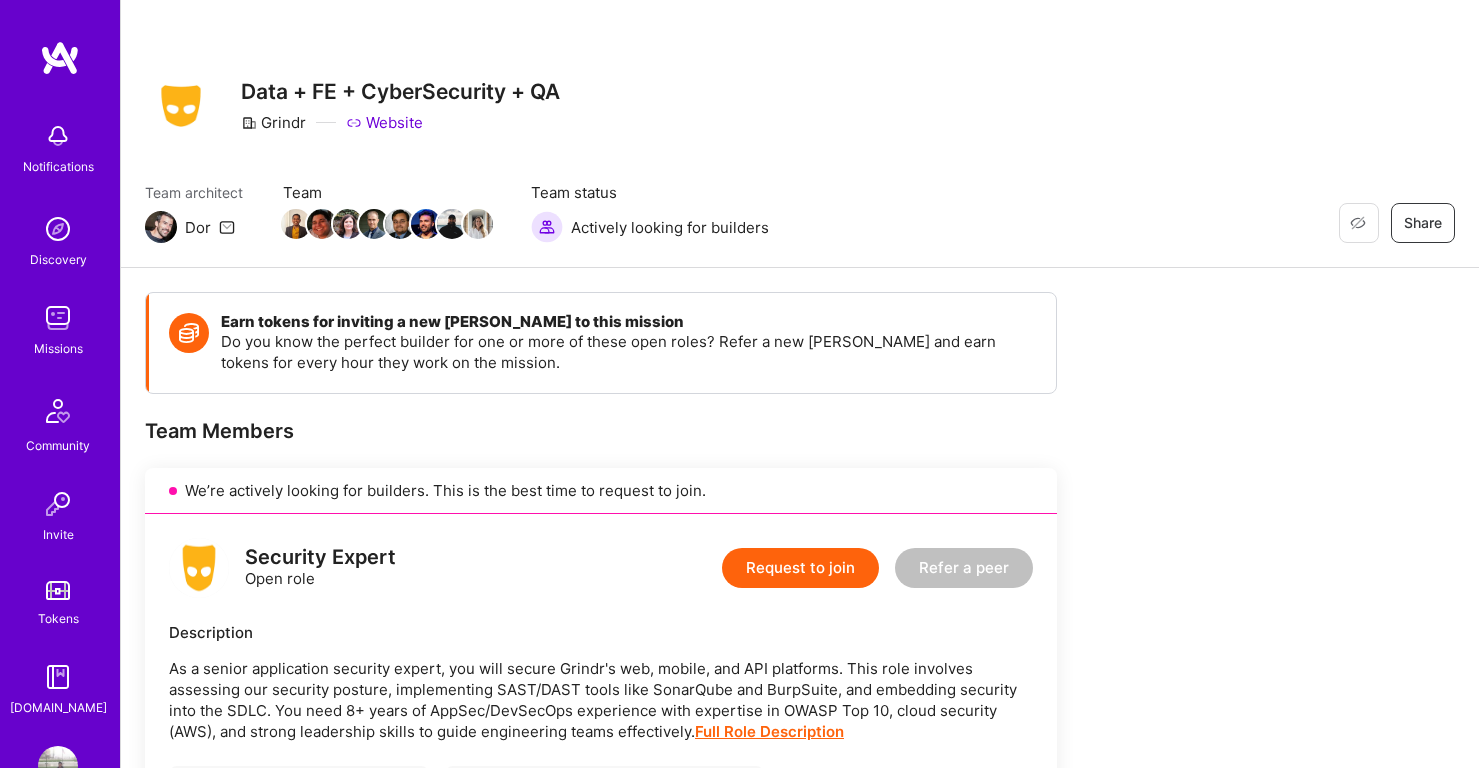click at bounding box center (58, 318) 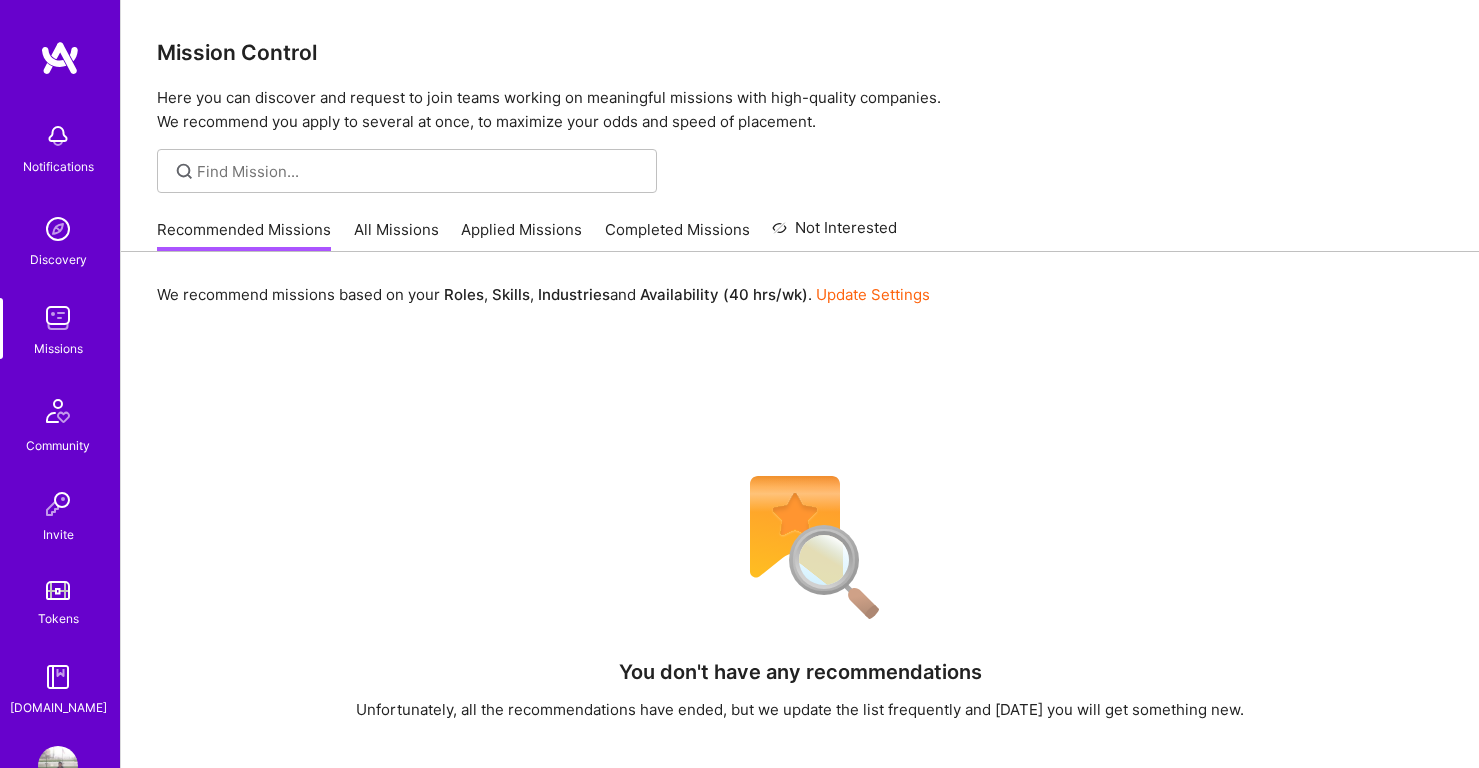 click on "Recommended Missions   All Missions   Applied Missions   Completed Missions   Not Interested" at bounding box center (527, 229) 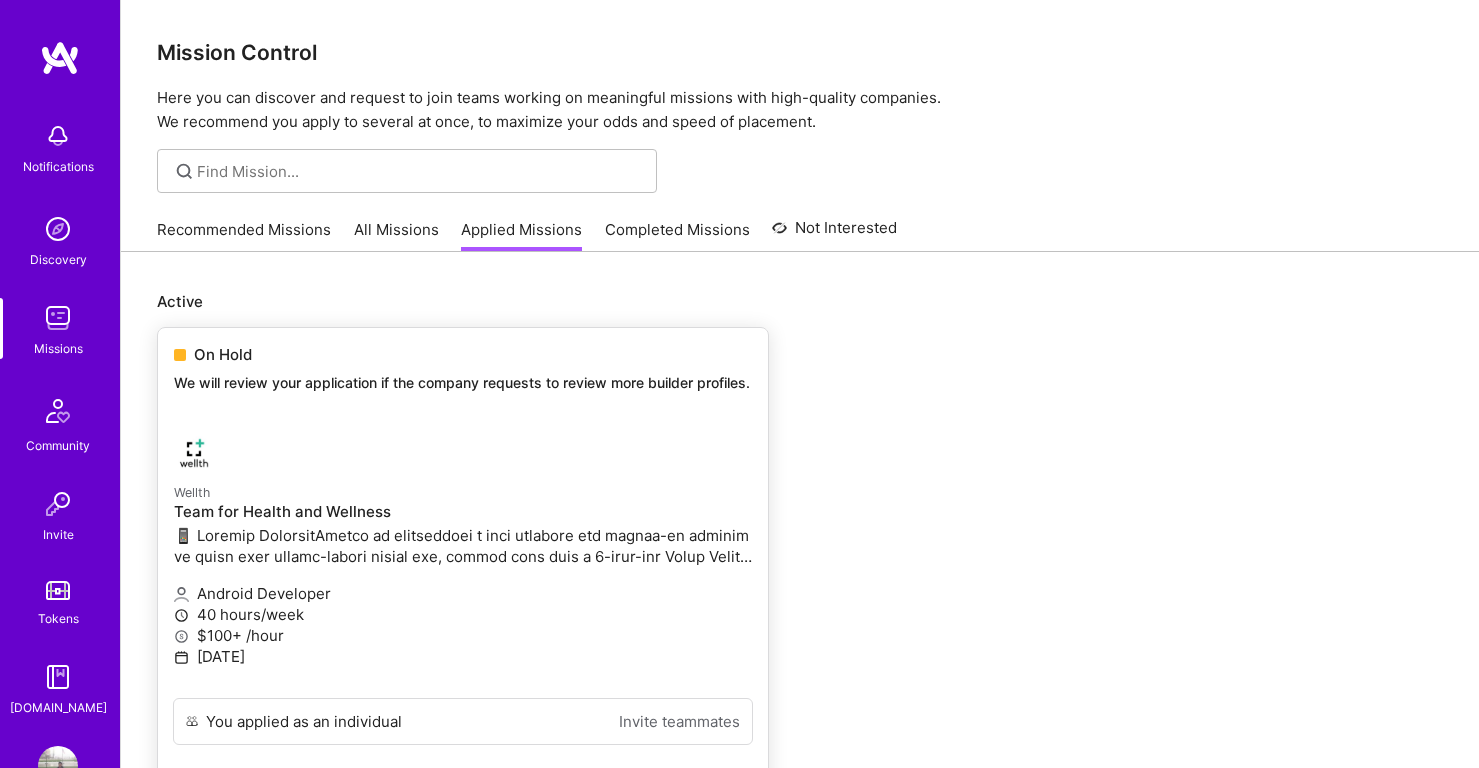 click on "On Hold We will review your application if the company requests to review more builder profiles." at bounding box center (463, 372) 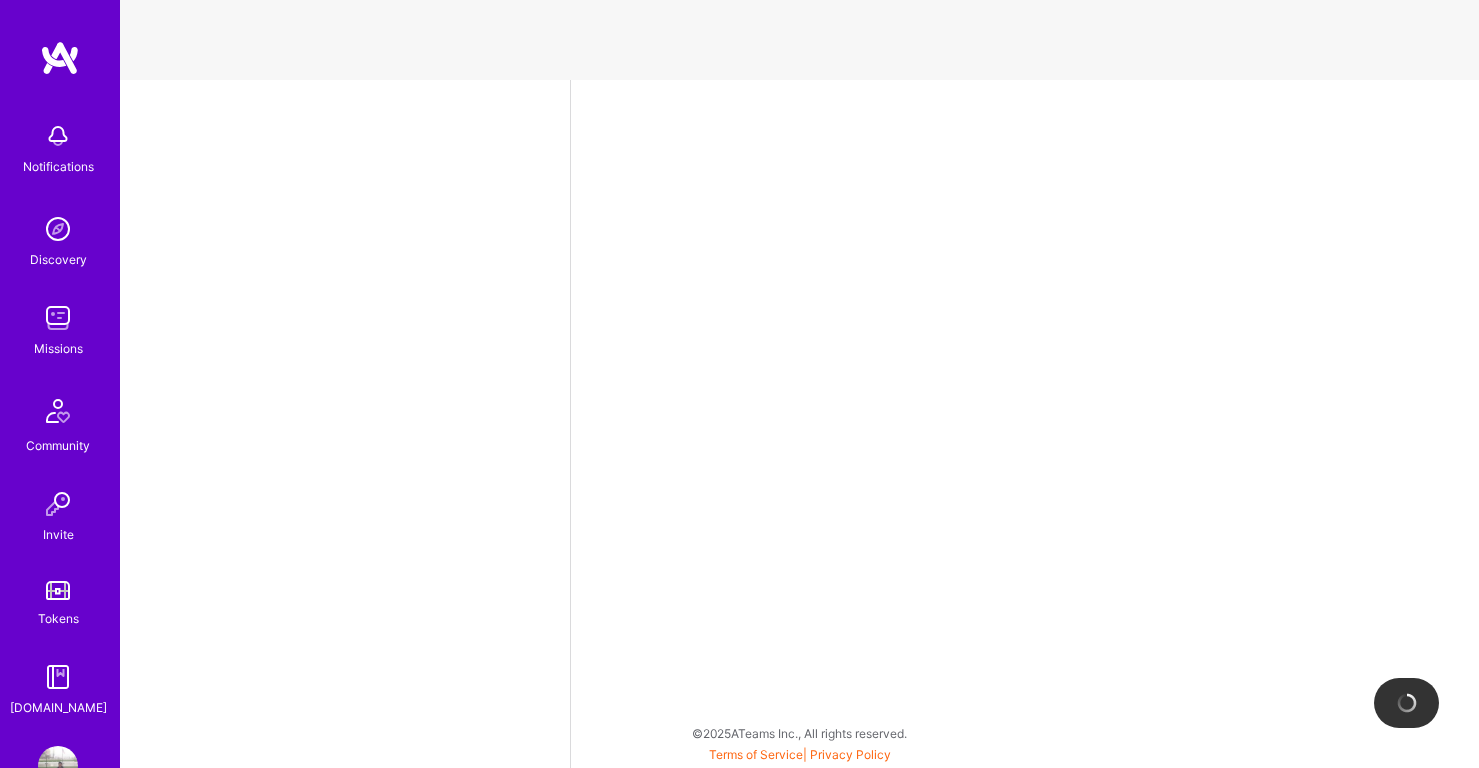 select on "US" 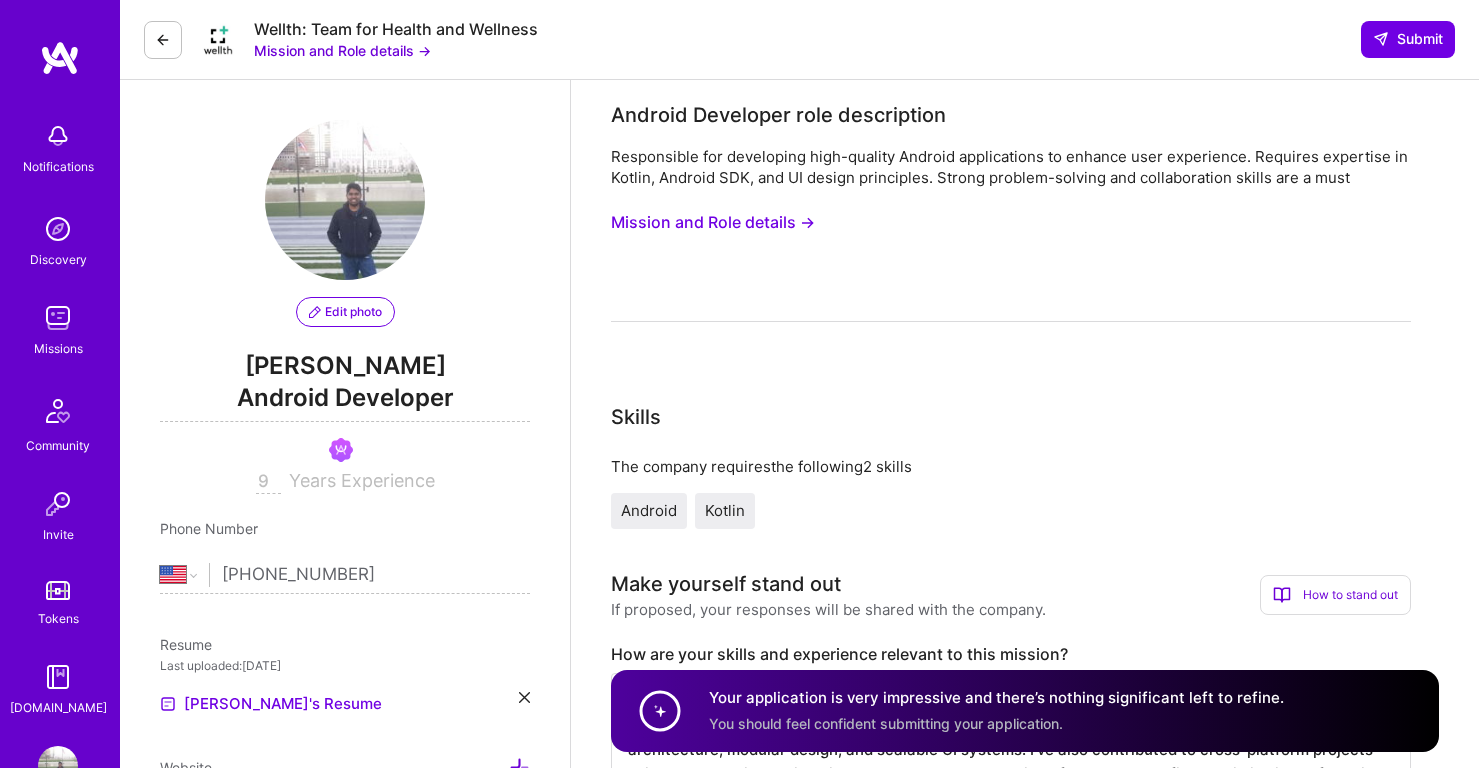 click at bounding box center (163, 40) 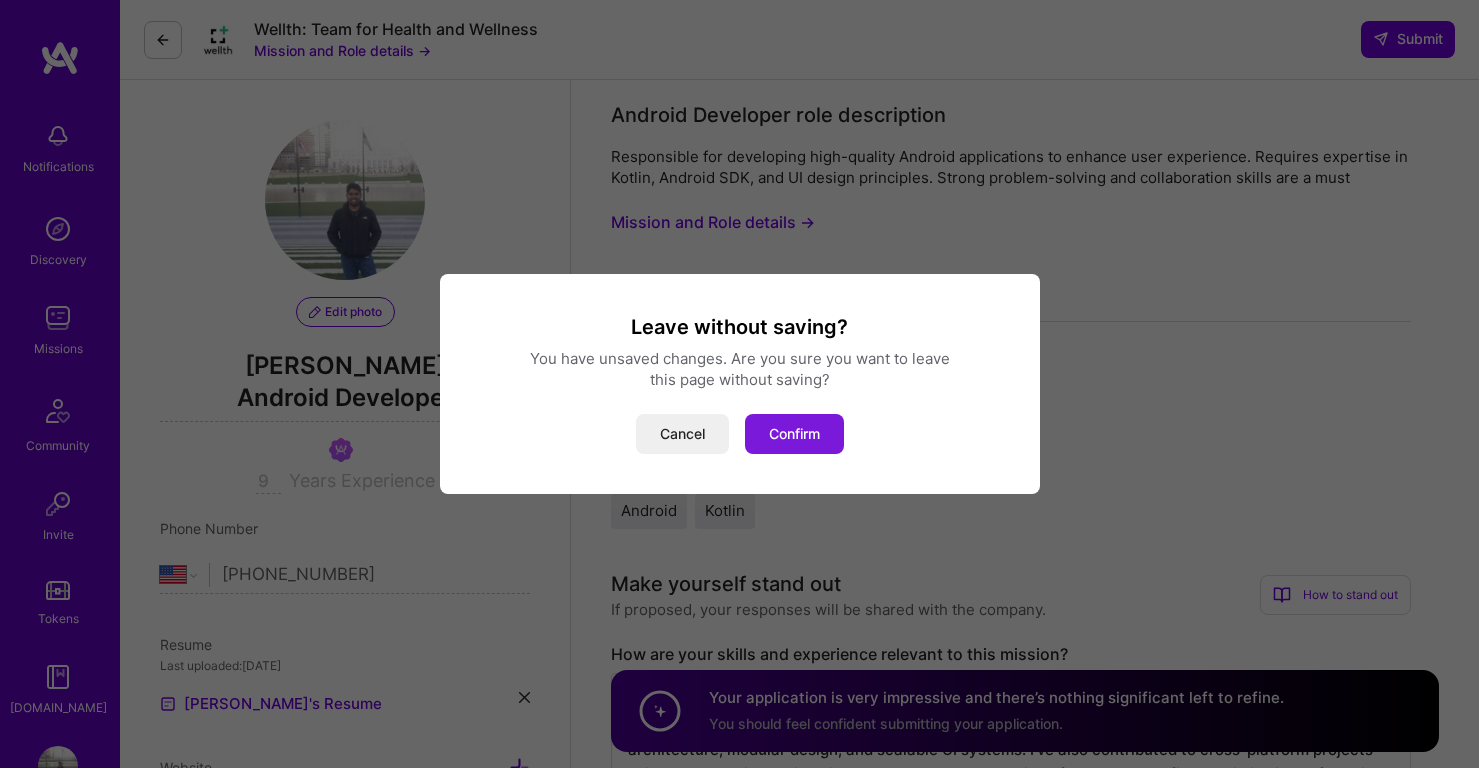click on "Confirm" at bounding box center [794, 434] 